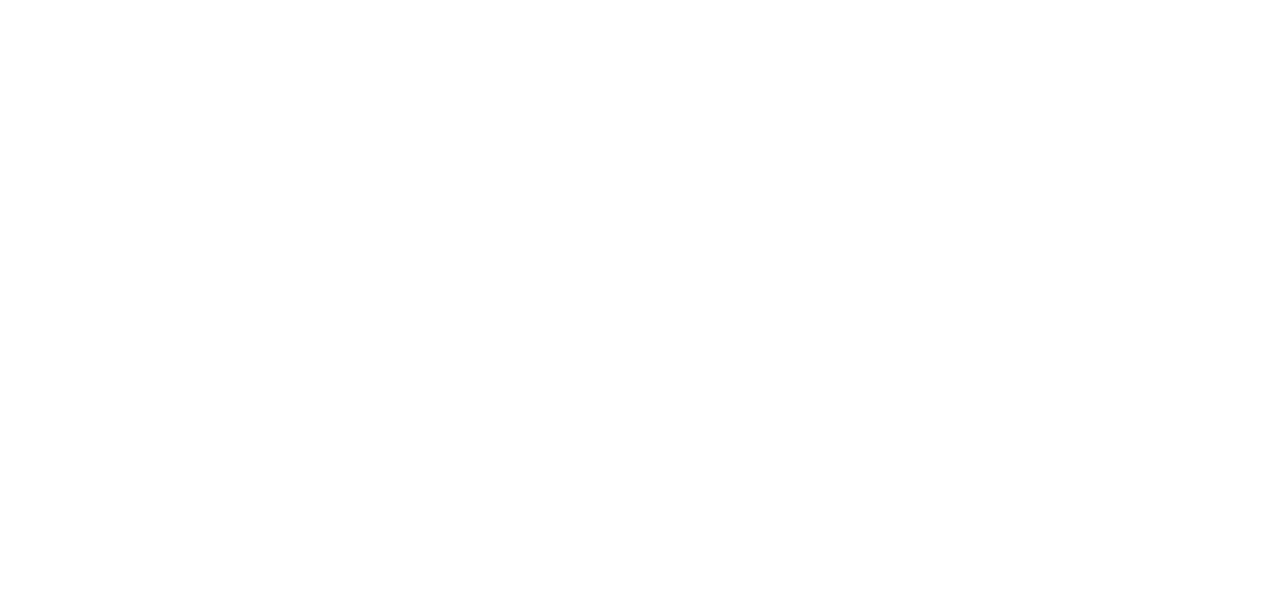 scroll, scrollTop: 0, scrollLeft: 0, axis: both 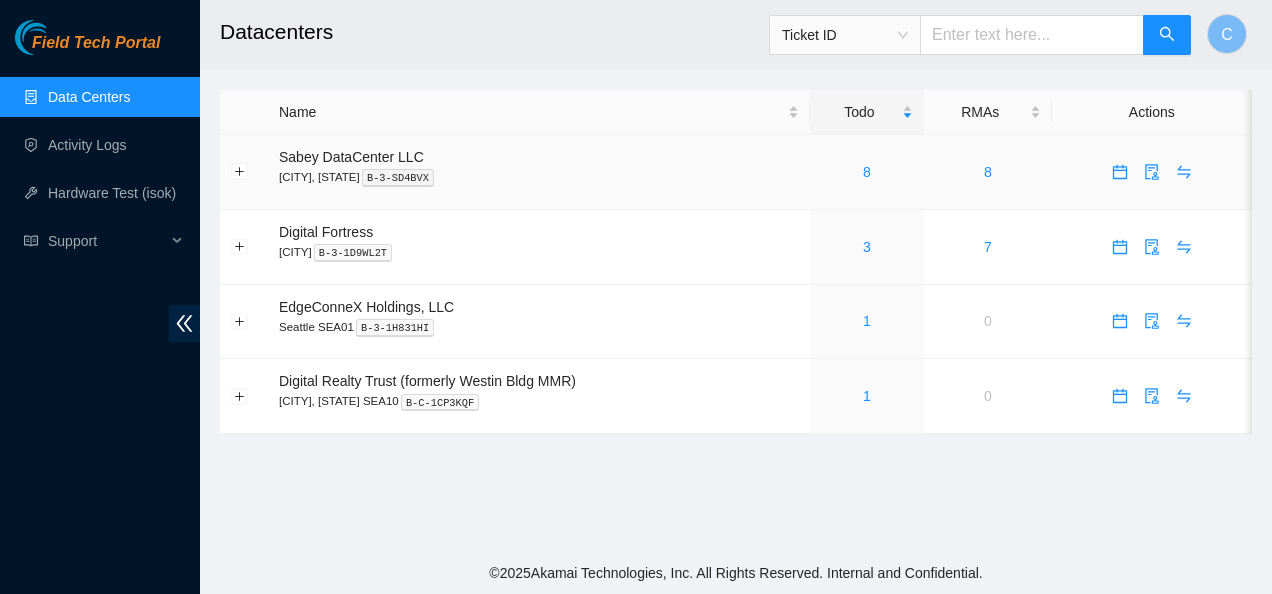 click on "8" at bounding box center [867, 172] 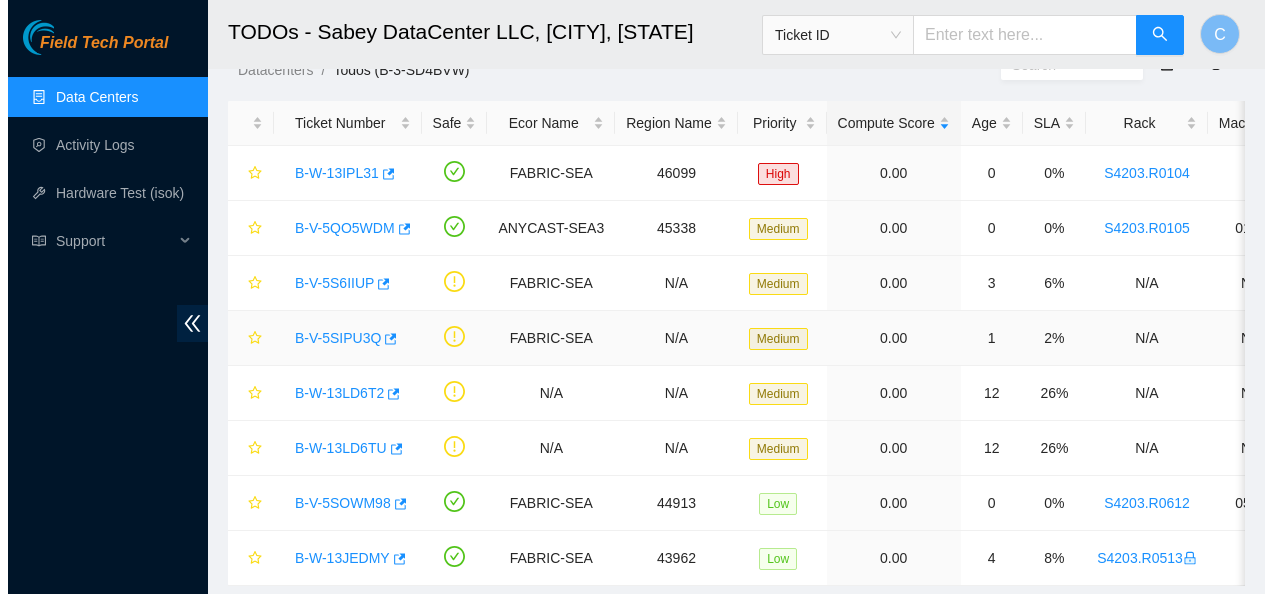 scroll, scrollTop: 75, scrollLeft: 0, axis: vertical 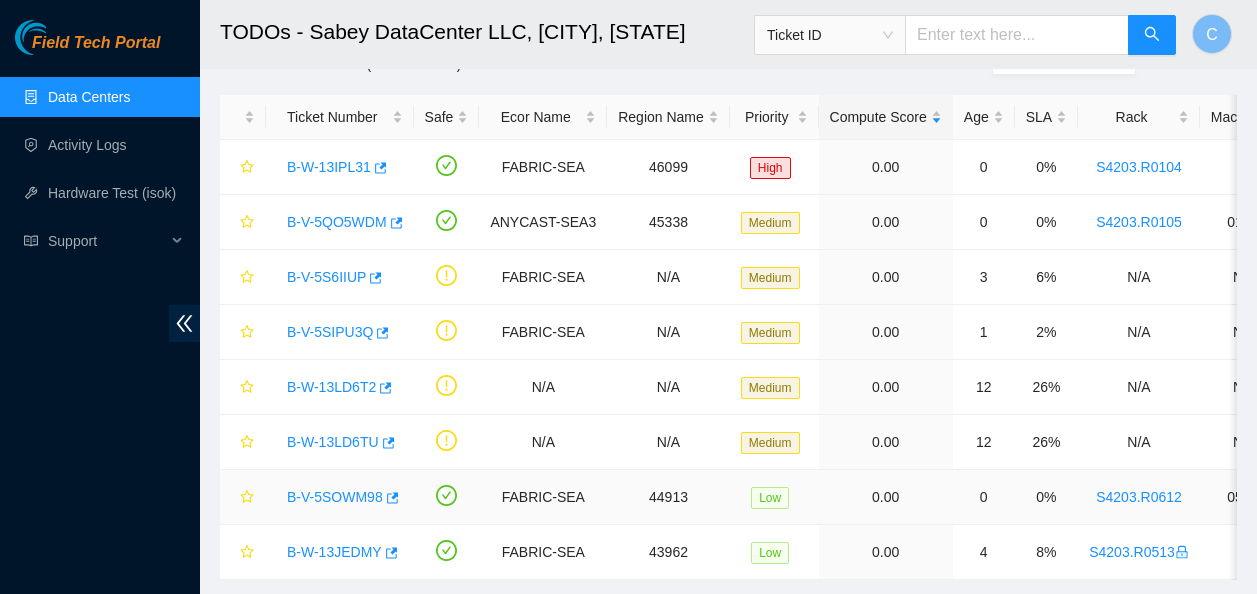 click on "B-V-5SOWM98" at bounding box center (335, 497) 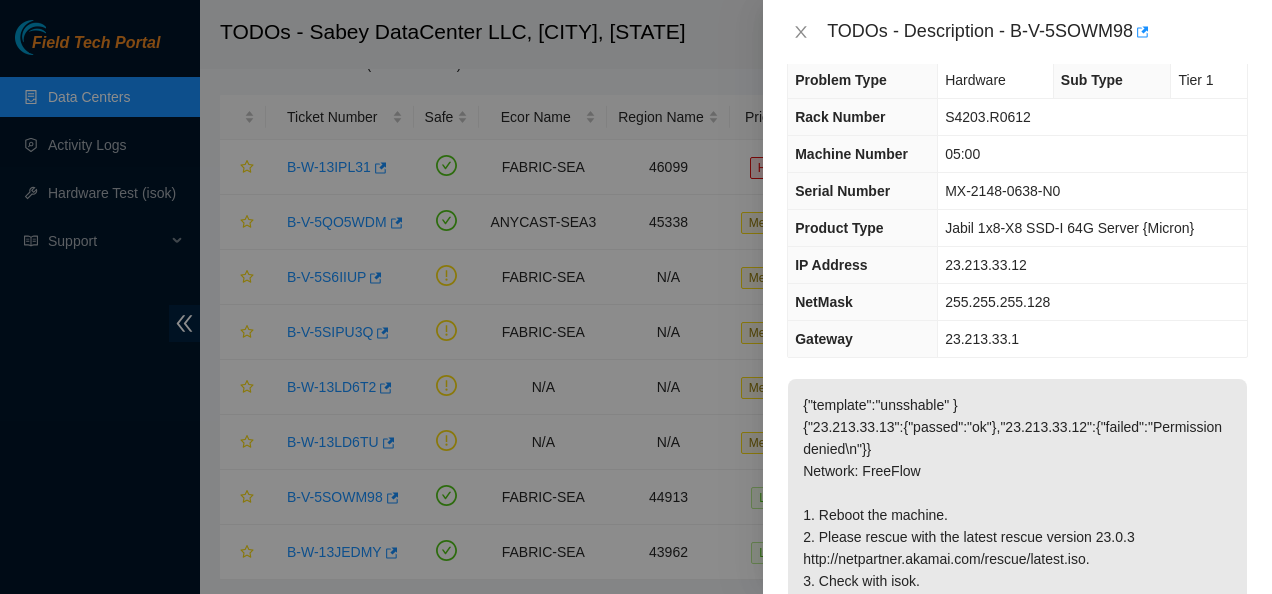 scroll, scrollTop: 0, scrollLeft: 0, axis: both 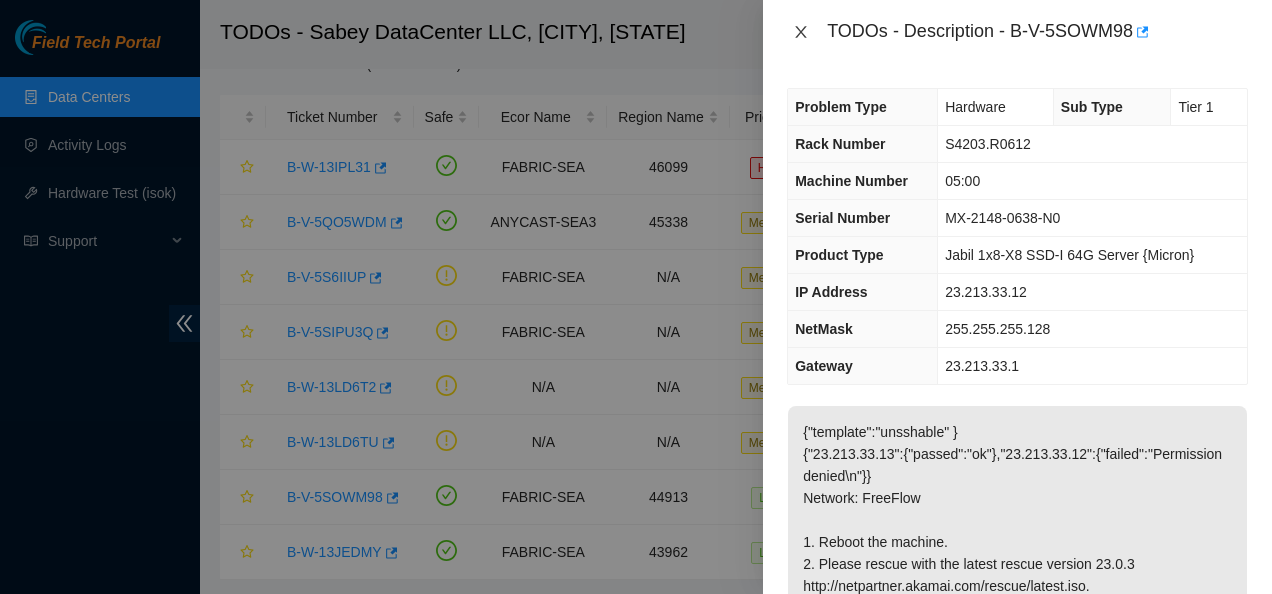 click 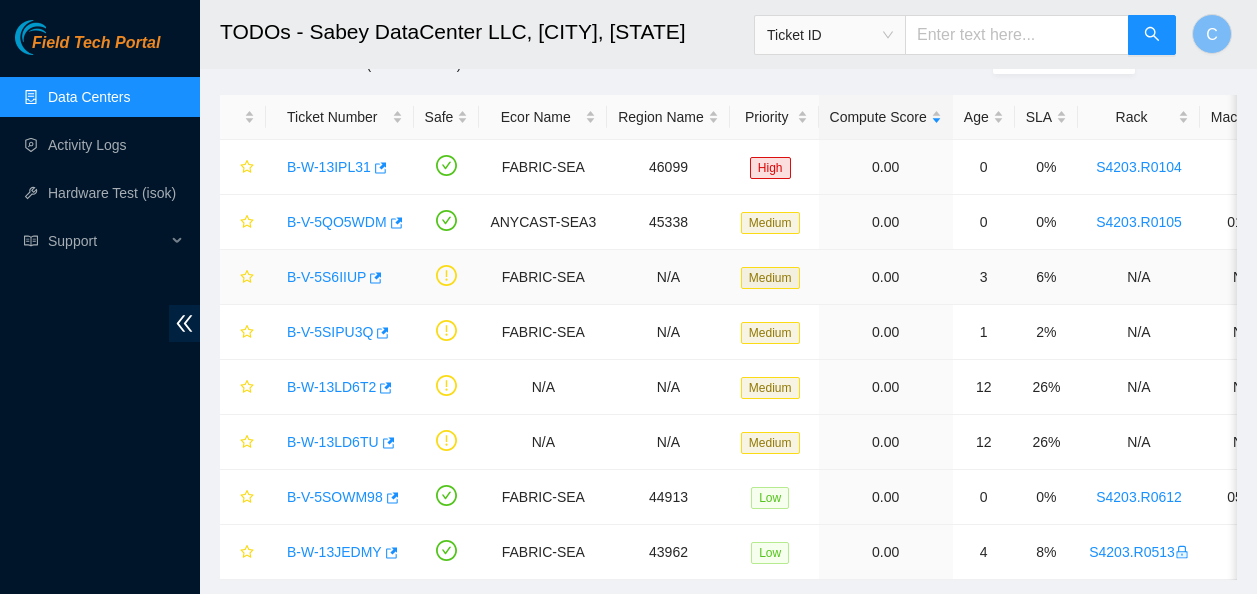 click on "B-V-5S6IIUP" at bounding box center [326, 277] 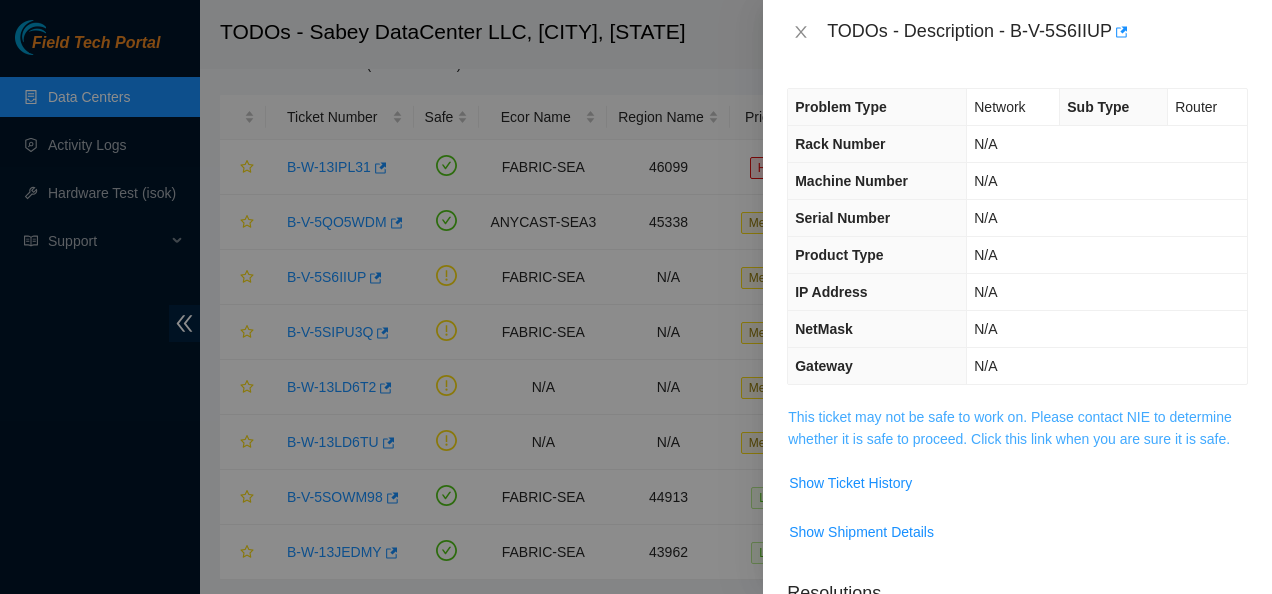 click on "This ticket may not be safe to work on. Please contact NIE to determine whether it is safe to proceed. Click this link when you are sure it is safe." at bounding box center (1010, 428) 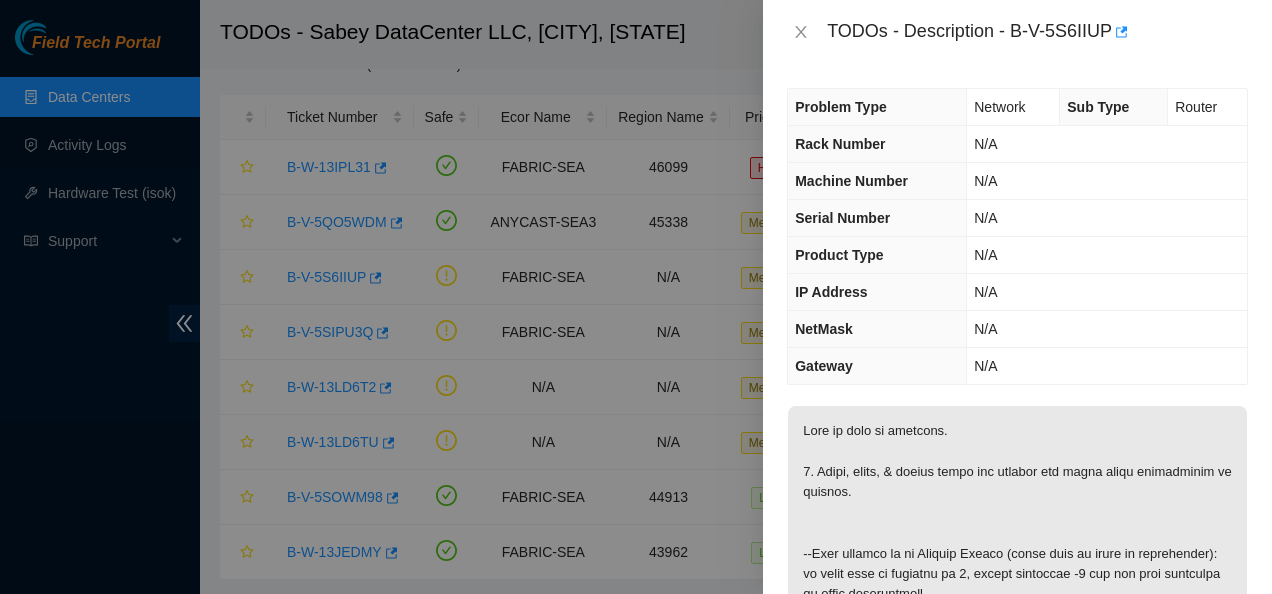 click on "N/A" at bounding box center [1107, 366] 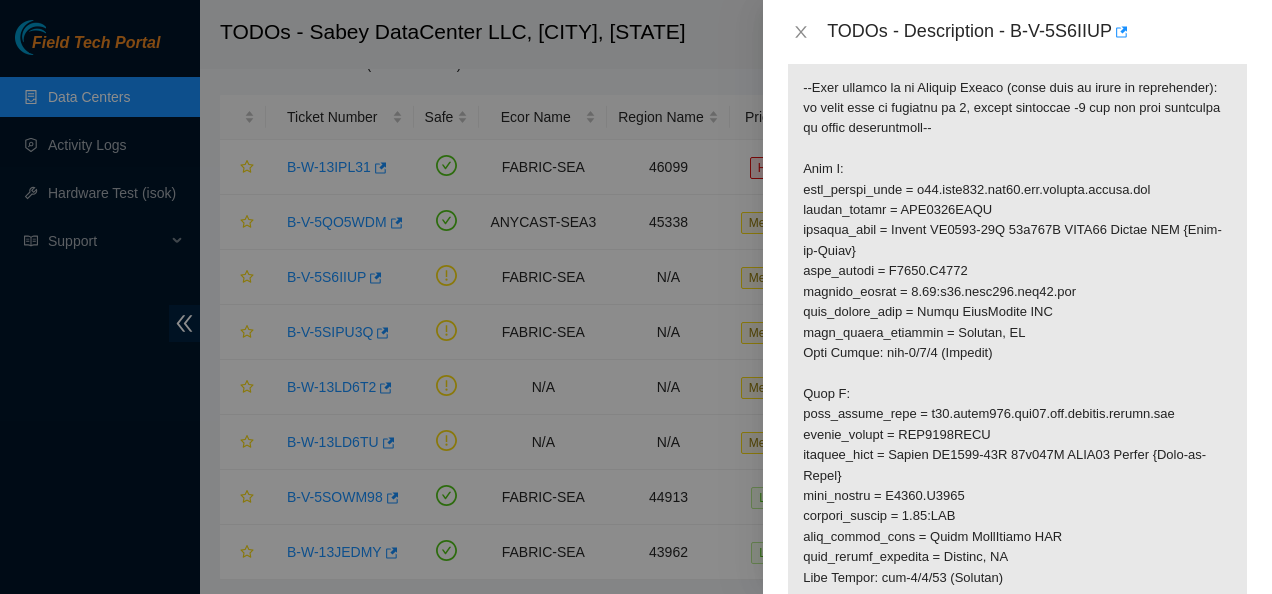 scroll, scrollTop: 470, scrollLeft: 0, axis: vertical 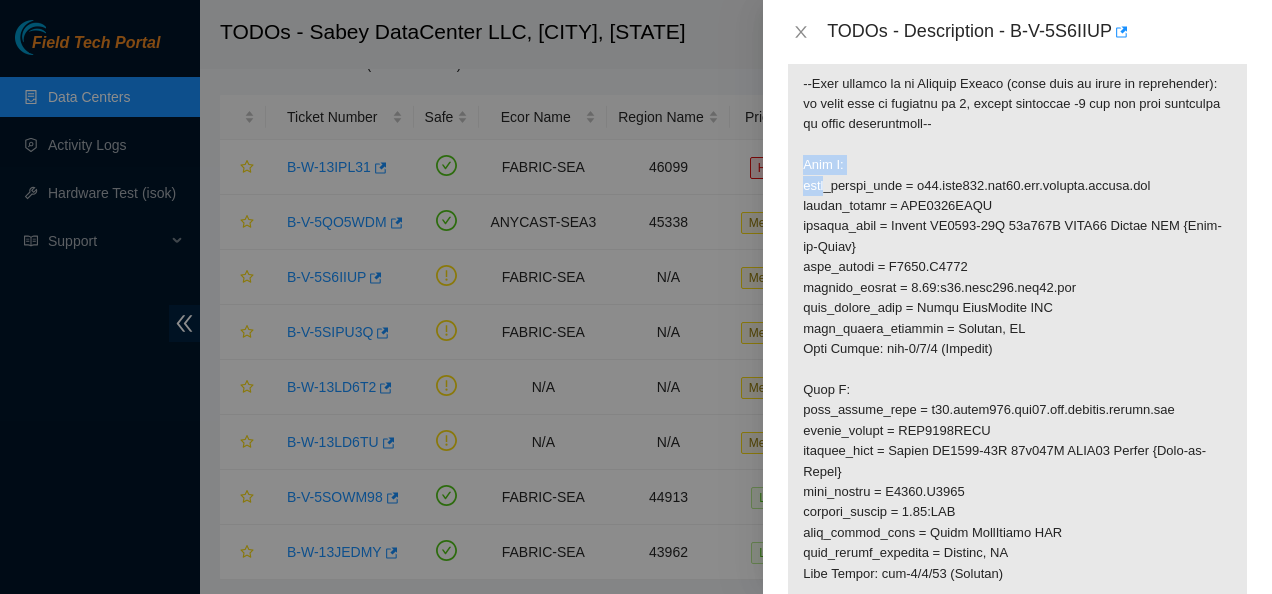 drag, startPoint x: 803, startPoint y: 162, endPoint x: 835, endPoint y: 198, distance: 48.166378 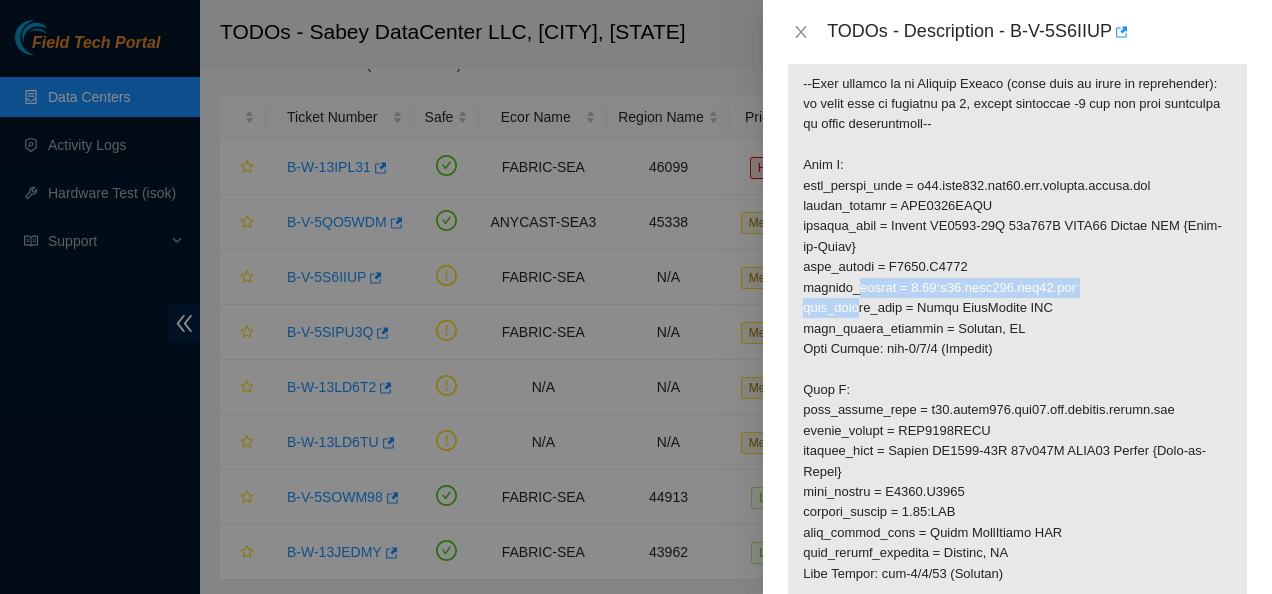 drag, startPoint x: 858, startPoint y: 290, endPoint x: 861, endPoint y: 301, distance: 11.401754 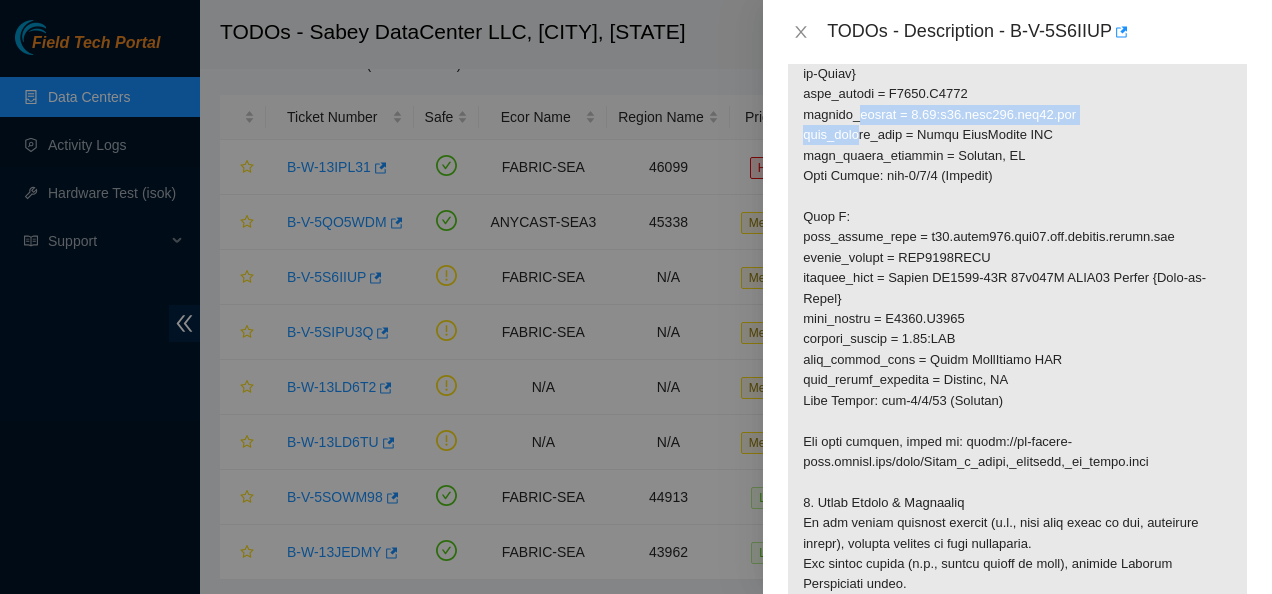 scroll, scrollTop: 645, scrollLeft: 0, axis: vertical 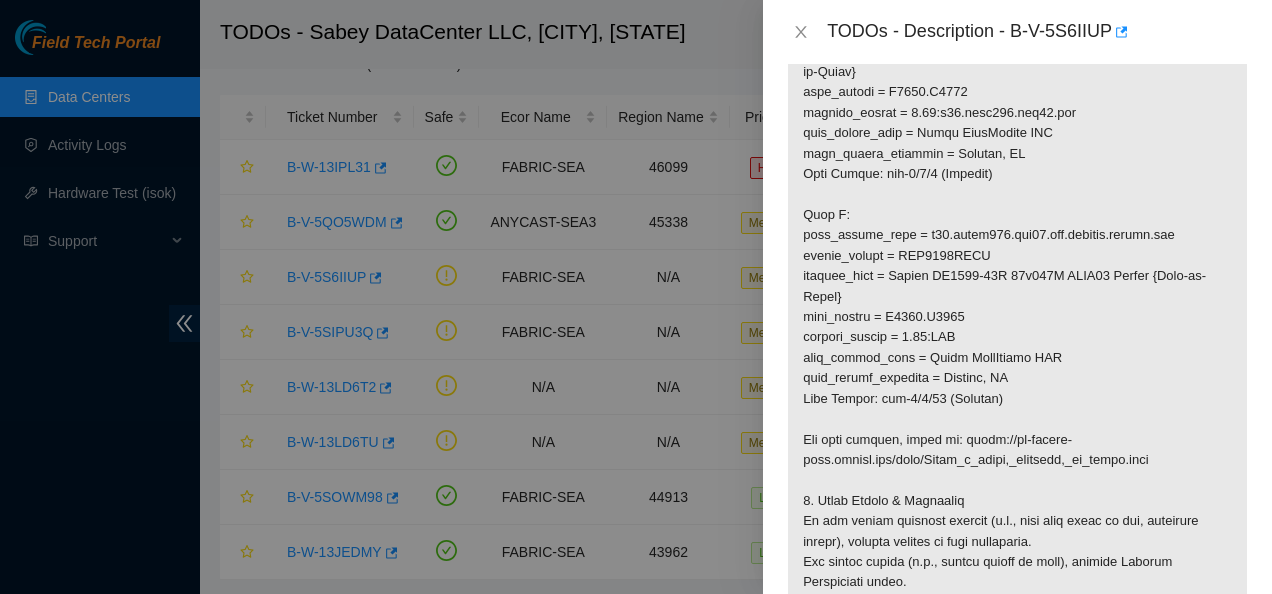 drag, startPoint x: 861, startPoint y: 301, endPoint x: 1058, endPoint y: 398, distance: 219.58597 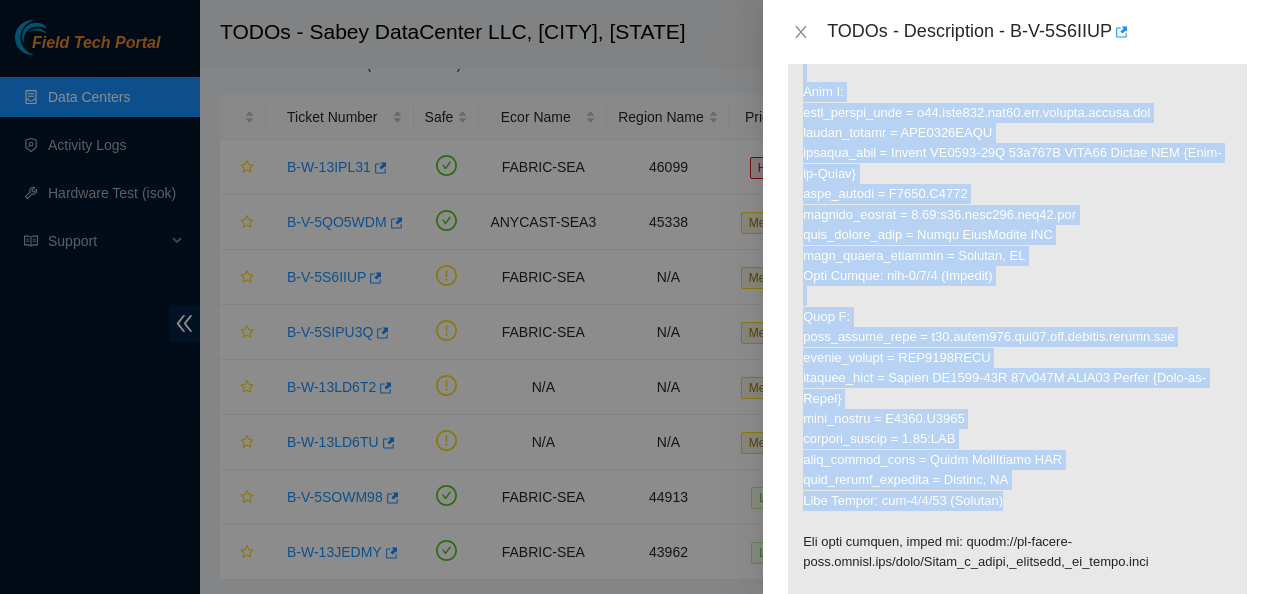 scroll, scrollTop: 507, scrollLeft: 0, axis: vertical 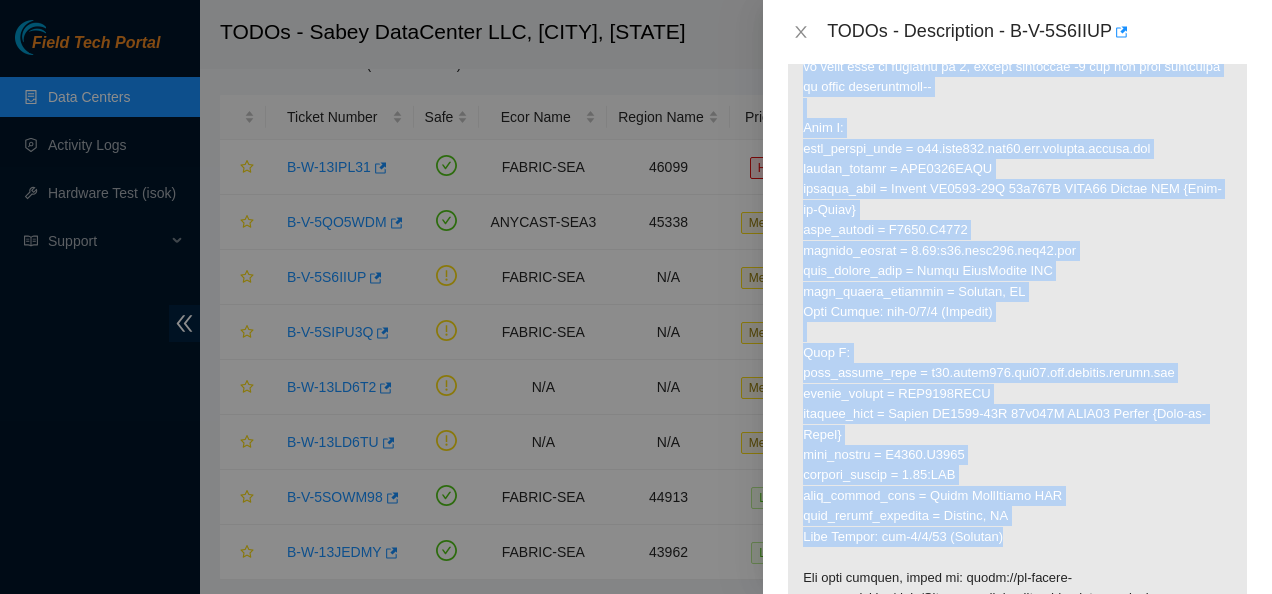 drag, startPoint x: 1007, startPoint y: 403, endPoint x: 786, endPoint y: 137, distance: 345.828 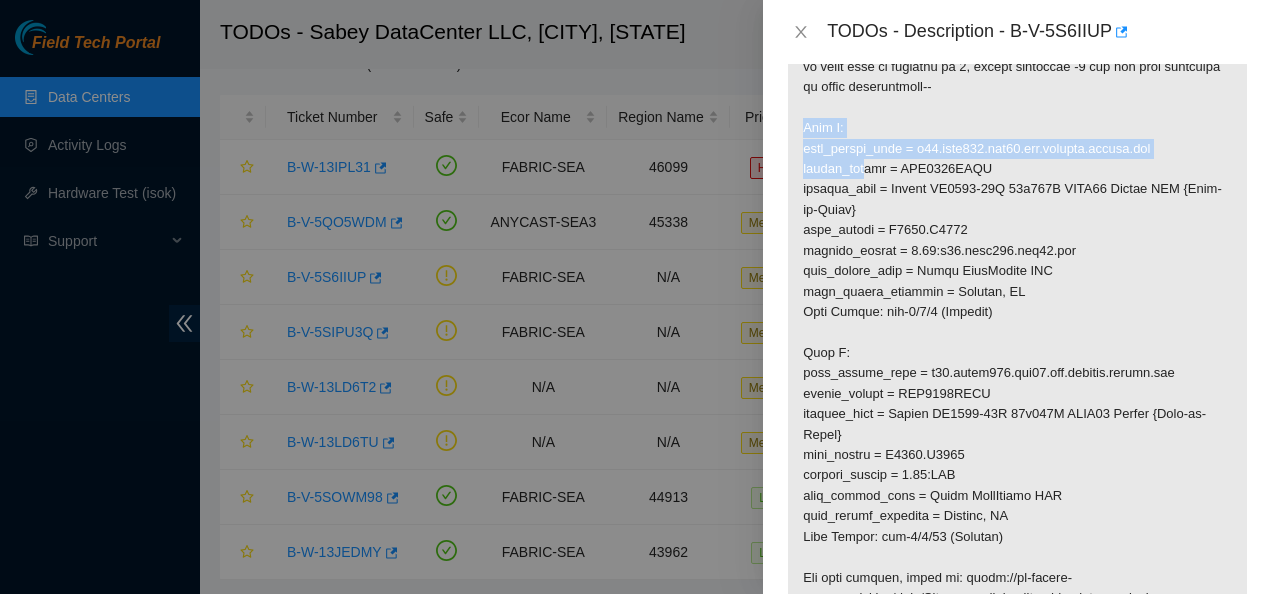 drag, startPoint x: 860, startPoint y: 177, endPoint x: 804, endPoint y: 129, distance: 73.756355 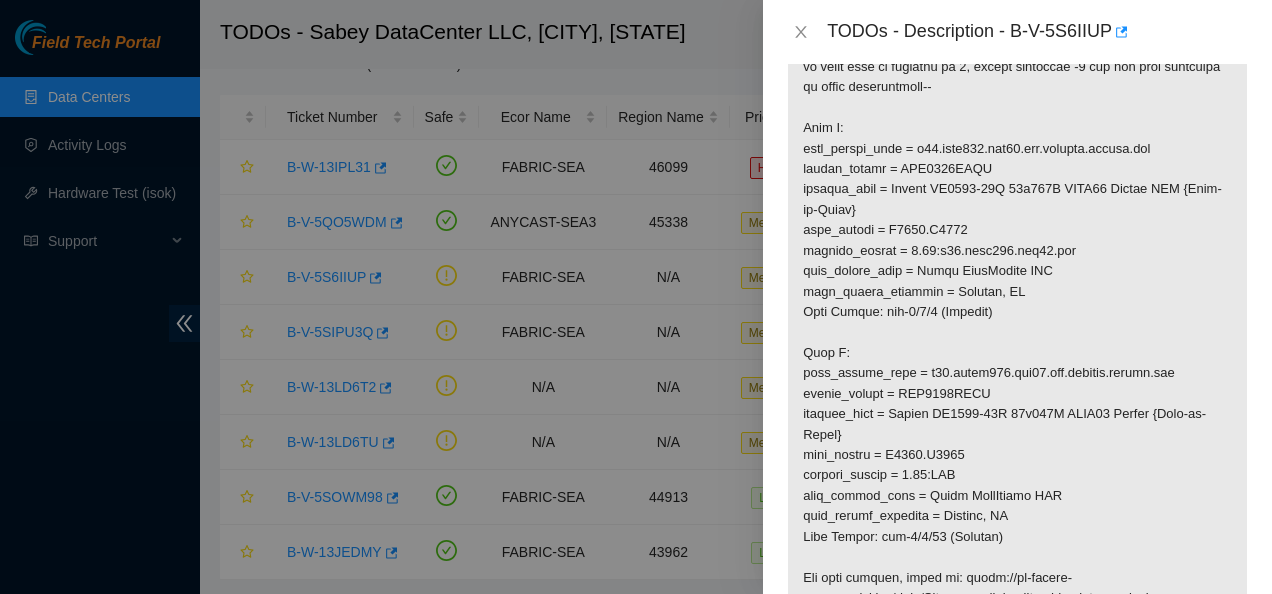 drag, startPoint x: 804, startPoint y: 129, endPoint x: 802, endPoint y: 104, distance: 25.079872 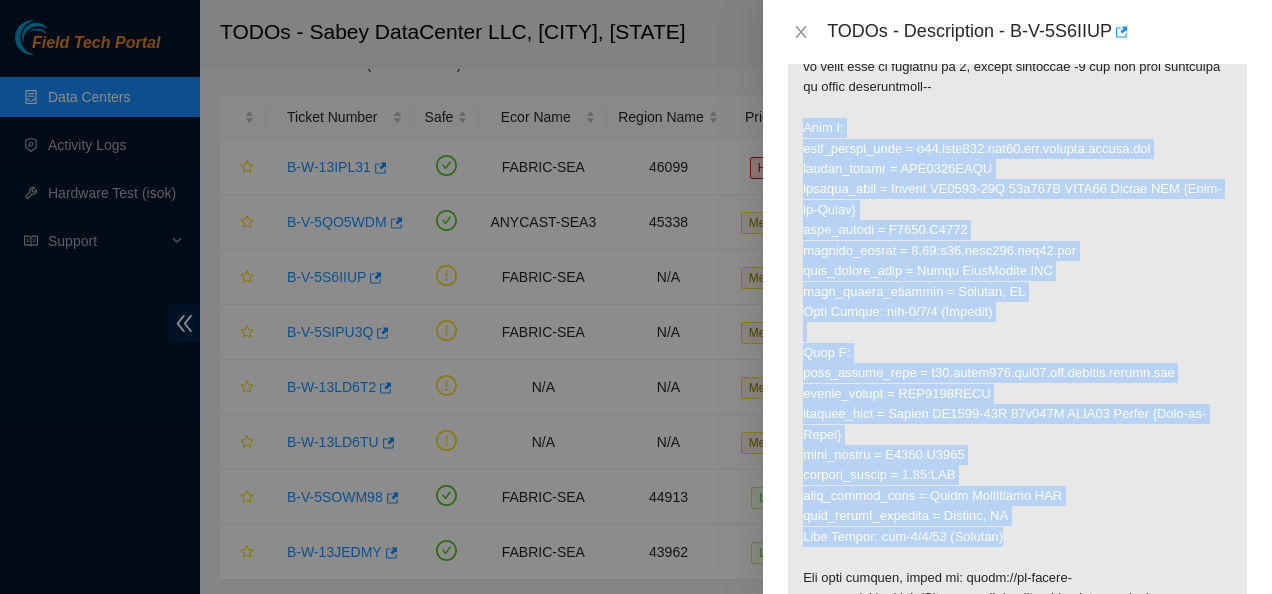 drag, startPoint x: 798, startPoint y: 123, endPoint x: 1035, endPoint y: 533, distance: 473.5705 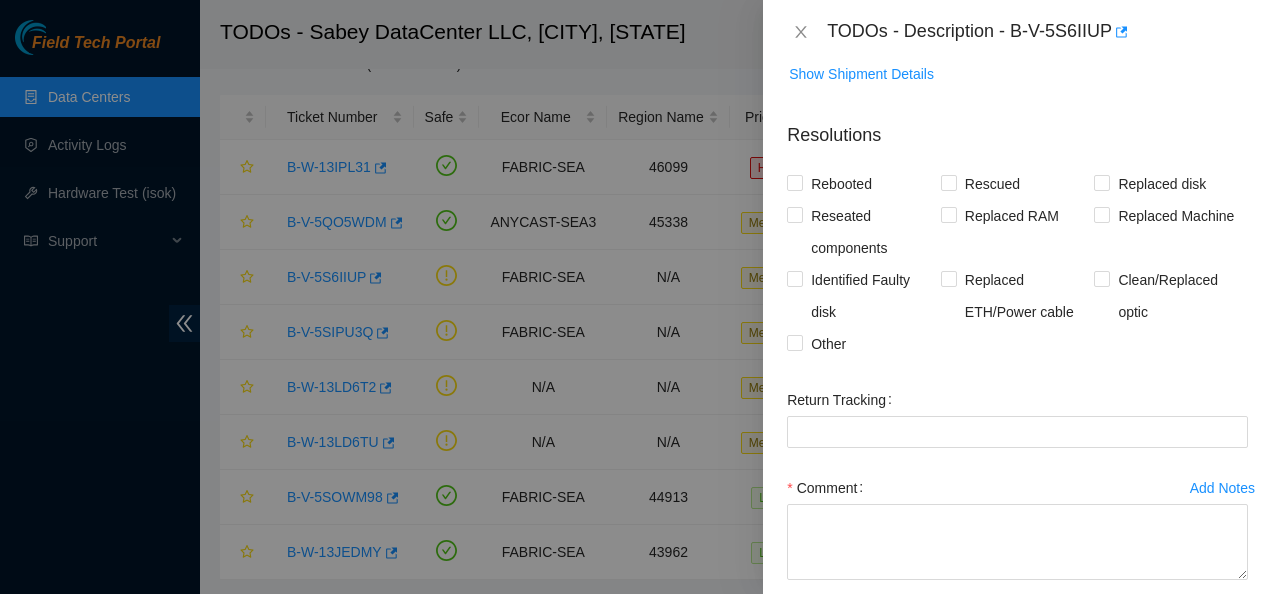 scroll, scrollTop: 1538, scrollLeft: 0, axis: vertical 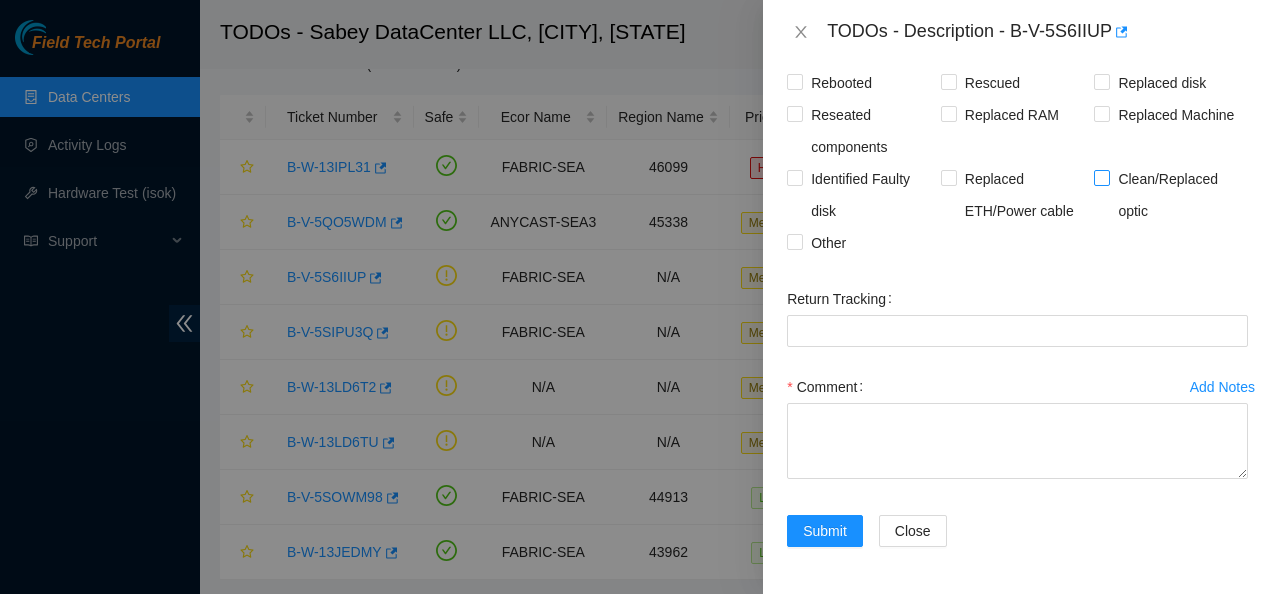 click on "Clean/Replaced optic" at bounding box center (1101, 177) 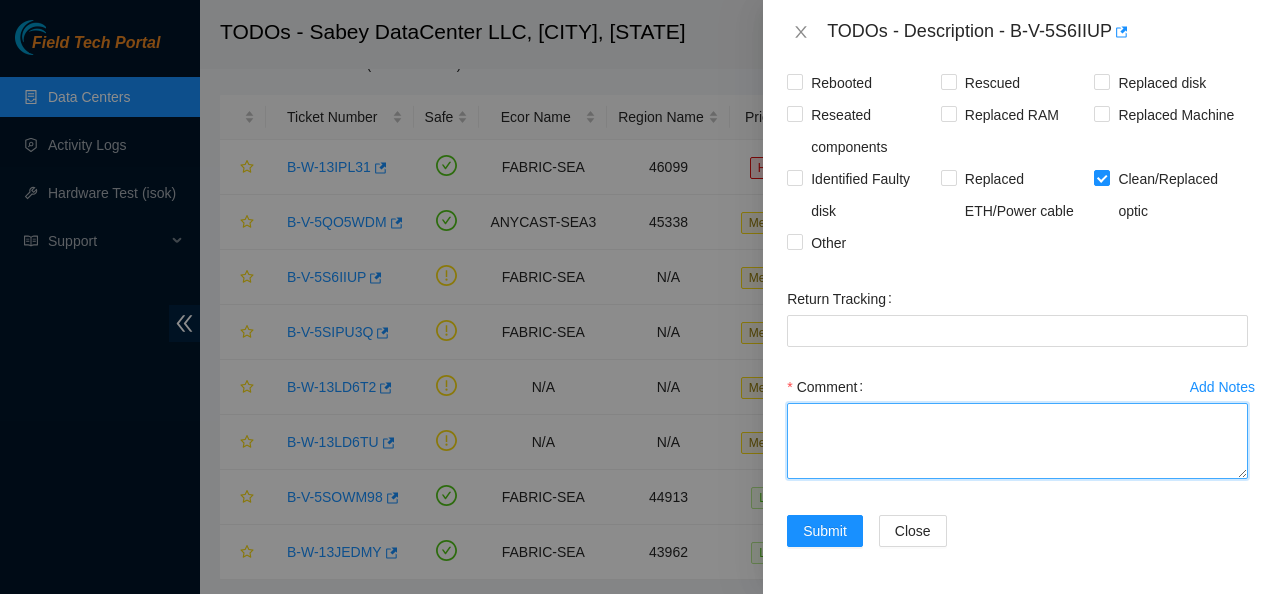 click on "Comment" at bounding box center (1017, 441) 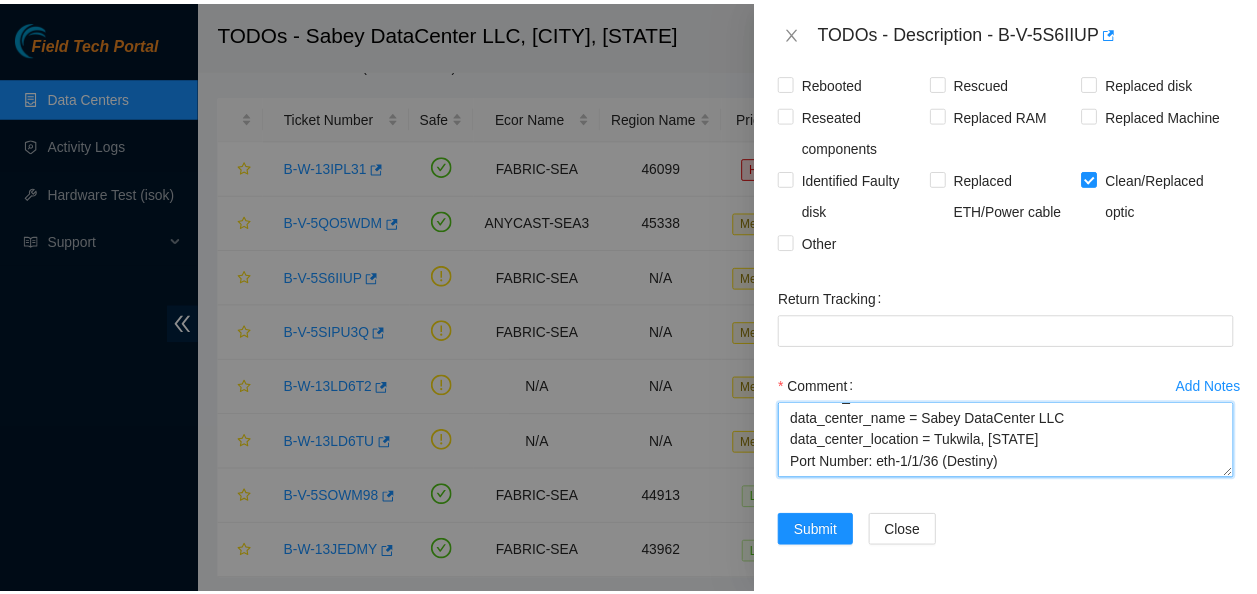 scroll, scrollTop: 484, scrollLeft: 0, axis: vertical 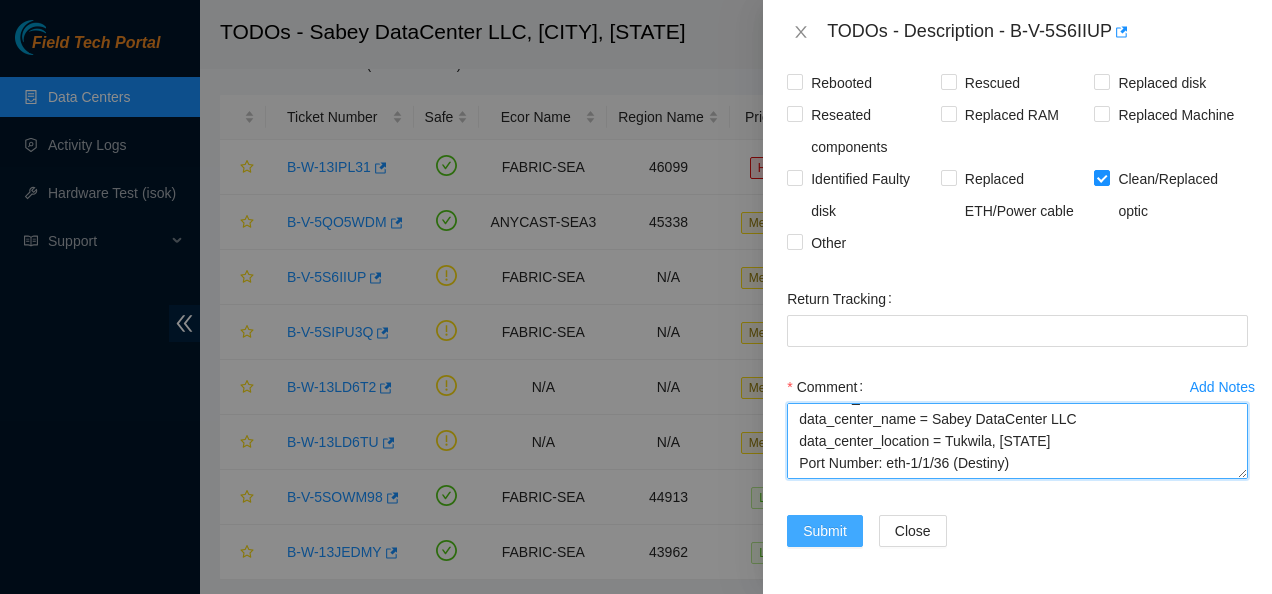 type on "[CITY]
Side A:
fqdn_router_name = r01.leaf108.sea01.fab.netarch.akamai.com
serial_number = AAA2104AAED
product_name = Accton AS7816-64X 64x100G QSFP28 Switch BAT {Rear-to-Front}
rack_number = S4203.R0215
machine_number = 0.05:r01.leaf108.sea01.fab
data_center_name = Sabey DataCenter LLC
data_center_location = Tukwila, [STATE]
Port Number: eth-1/1/5 (Destiny)
Side Z:
fqdn_router_name = r05.spine101.sea01.fab.netarch.akamai.com
serial_number = AAA2029AAKH
product_name = Accton AS7816-64X 64x100G QSFP28 Switch {Rear-to-Front}
rack_number = S4203.R0218
machine_number = 0.07:RTR
data_center_name = Sabey DataCenter LLC
data_center_location = Tukwila, [STATE]
Port Number: eth-1/1/36 (Destiny)" 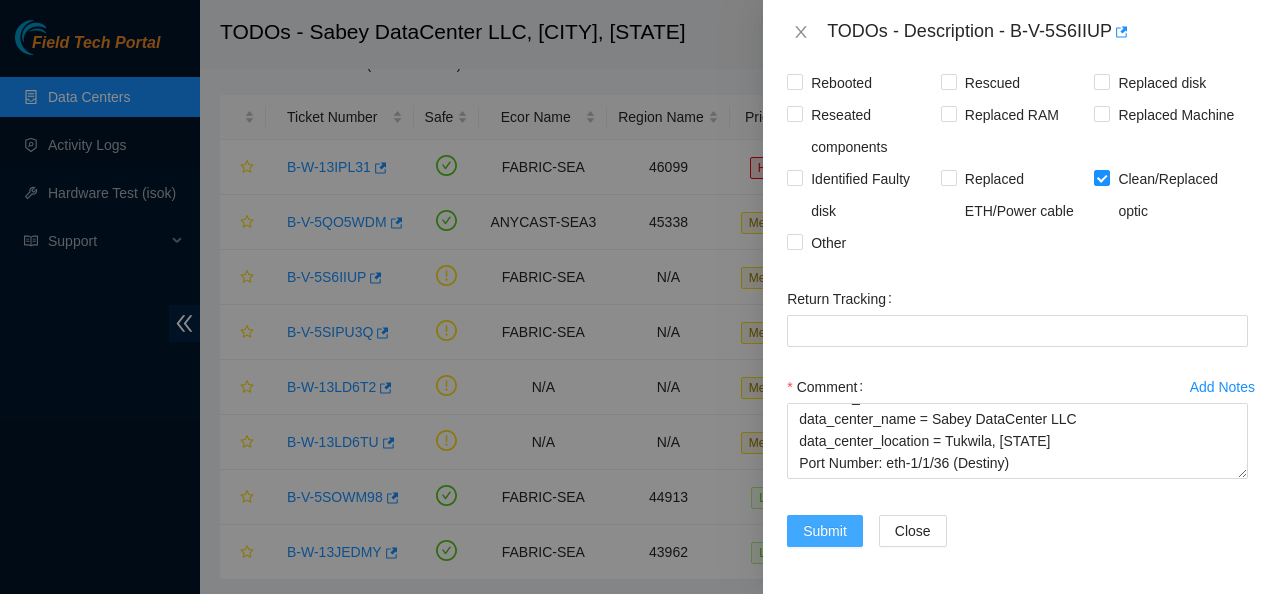 click on "Submit" at bounding box center (825, 531) 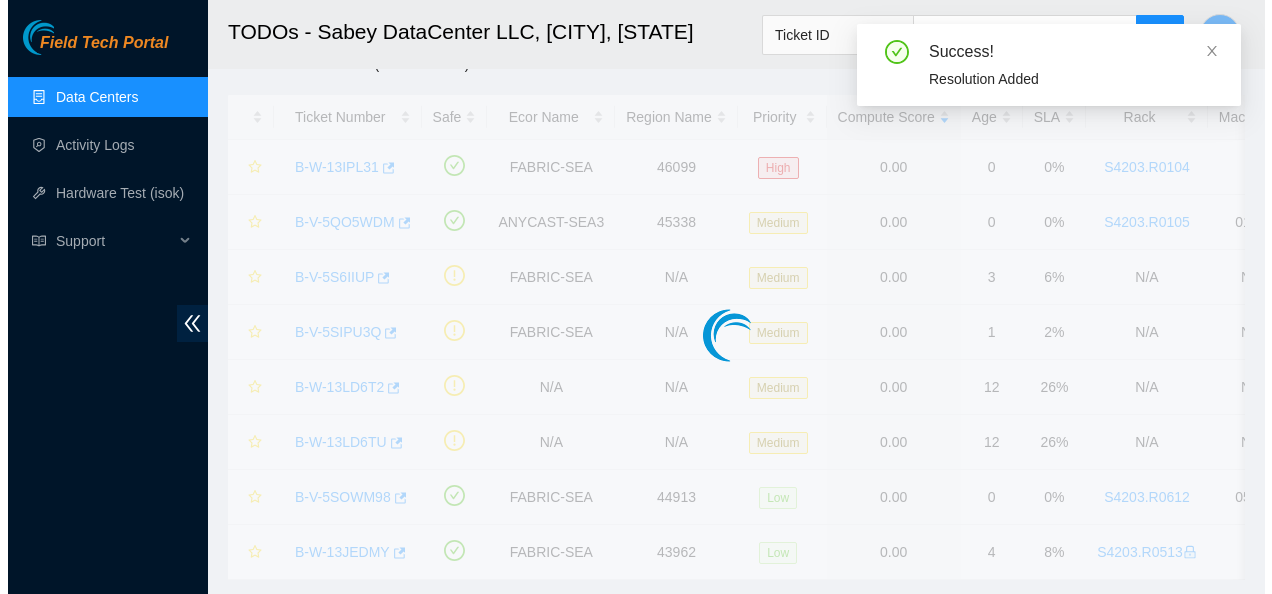 scroll, scrollTop: 652, scrollLeft: 0, axis: vertical 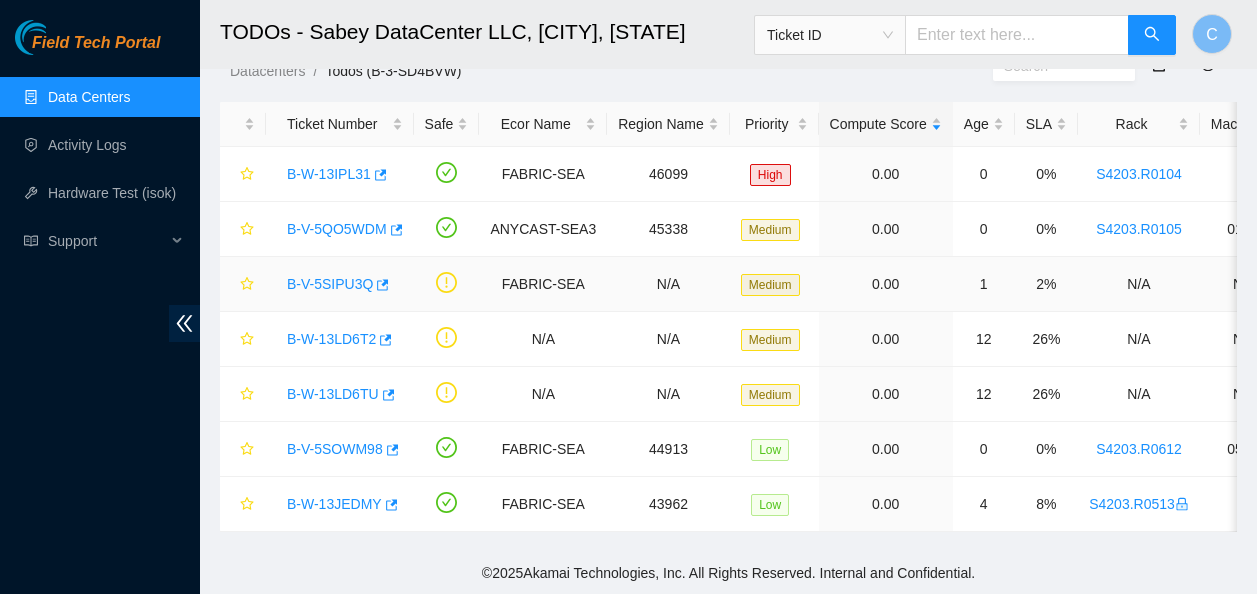 click on "B-V-5SIPU3Q" at bounding box center (330, 284) 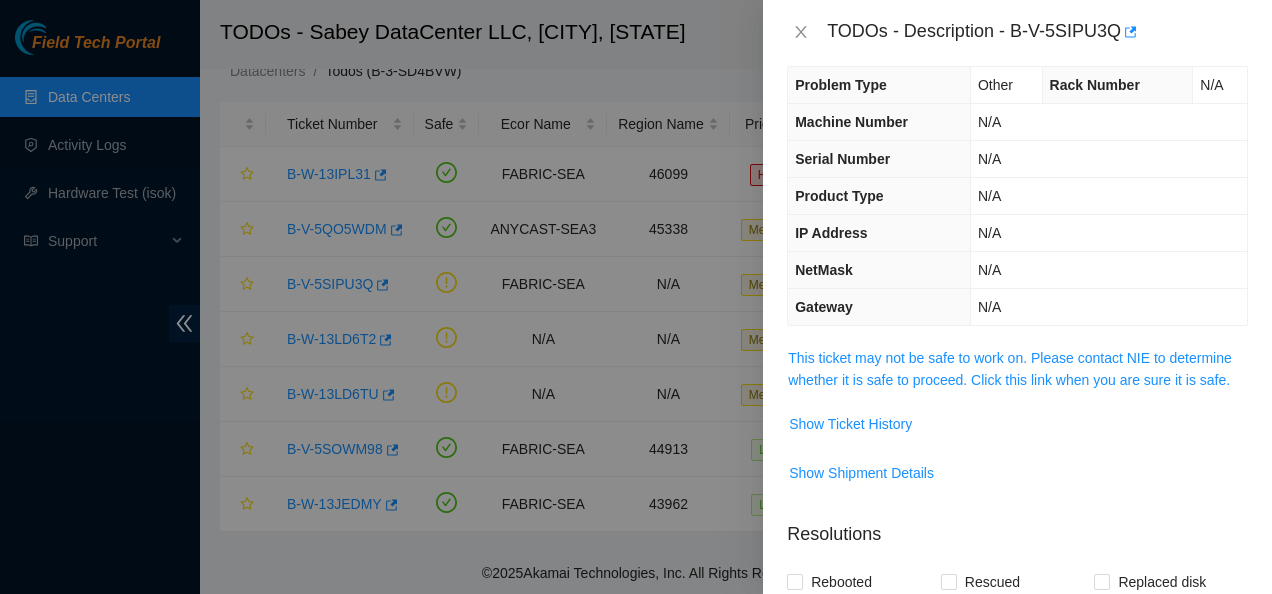 scroll, scrollTop: 522, scrollLeft: 0, axis: vertical 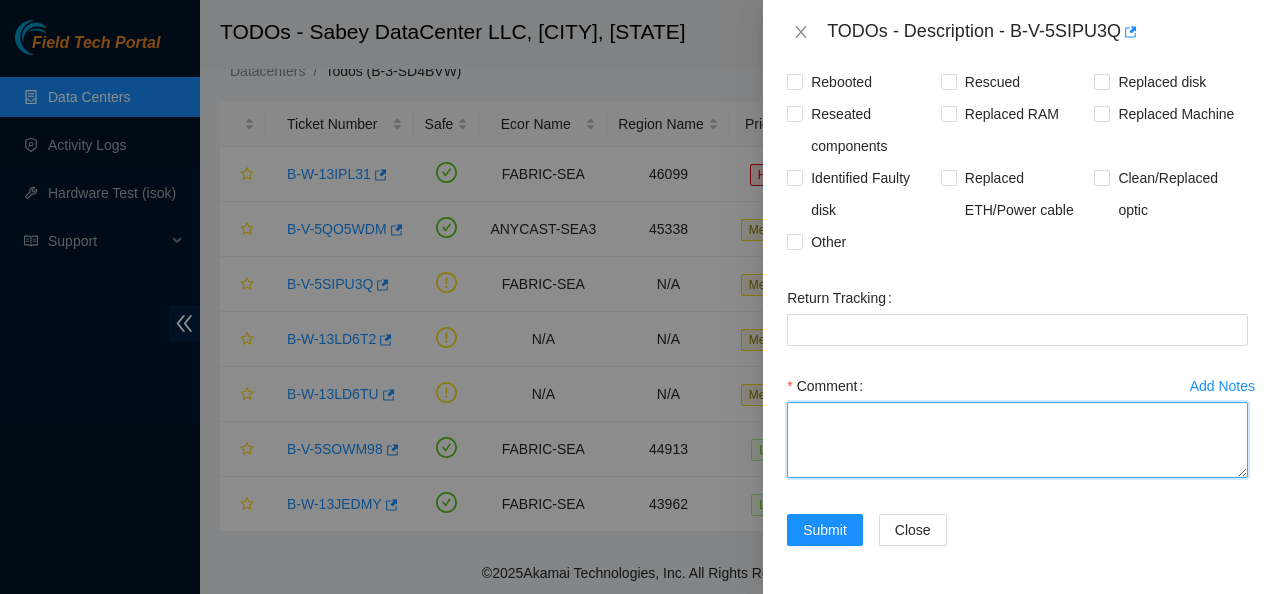click on "Comment" at bounding box center [1017, 440] 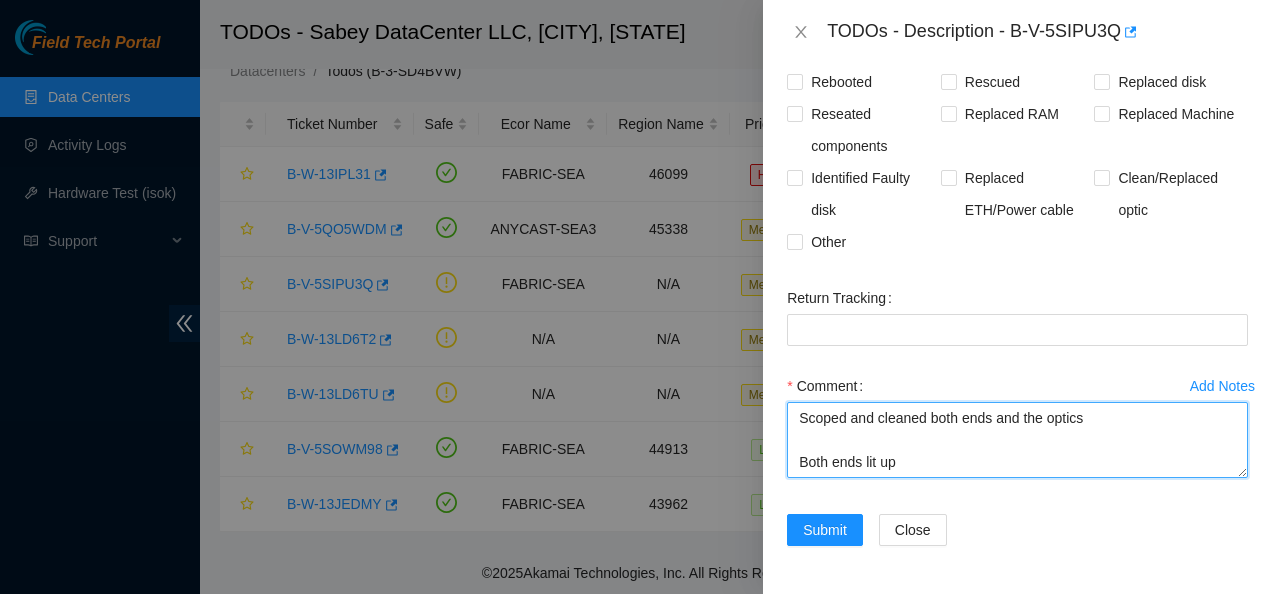 scroll, scrollTop: 44, scrollLeft: 0, axis: vertical 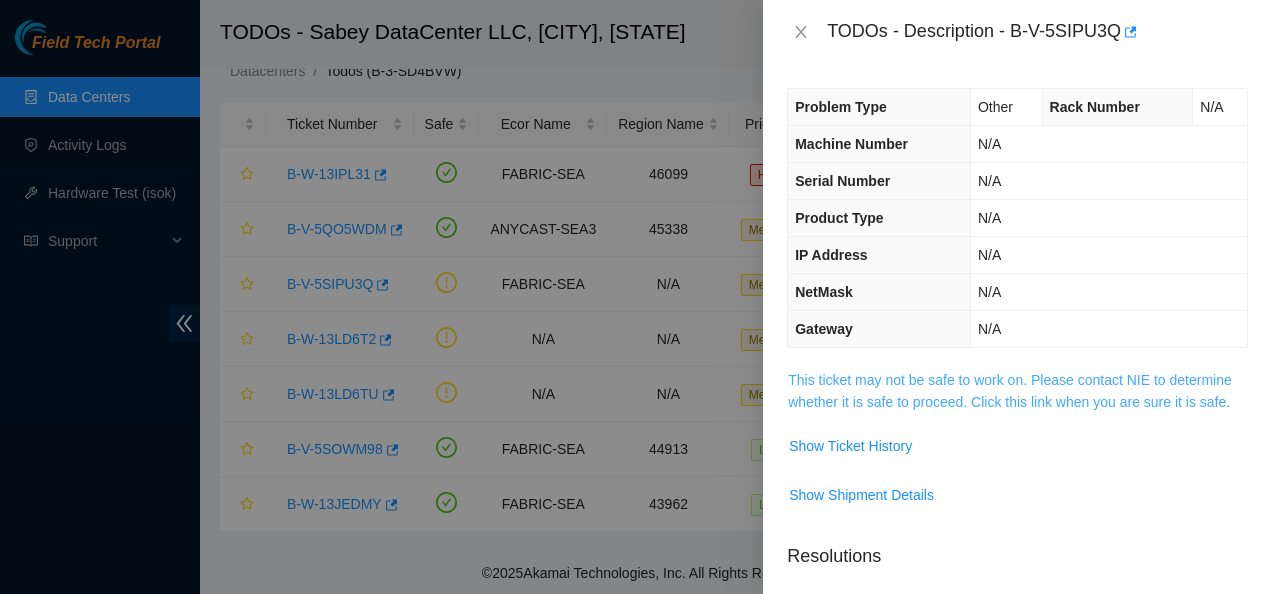 click on "This ticket may not be safe to work on. Please contact NIE to determine whether it is safe to proceed. Click this link when you are sure it is safe." at bounding box center [1010, 391] 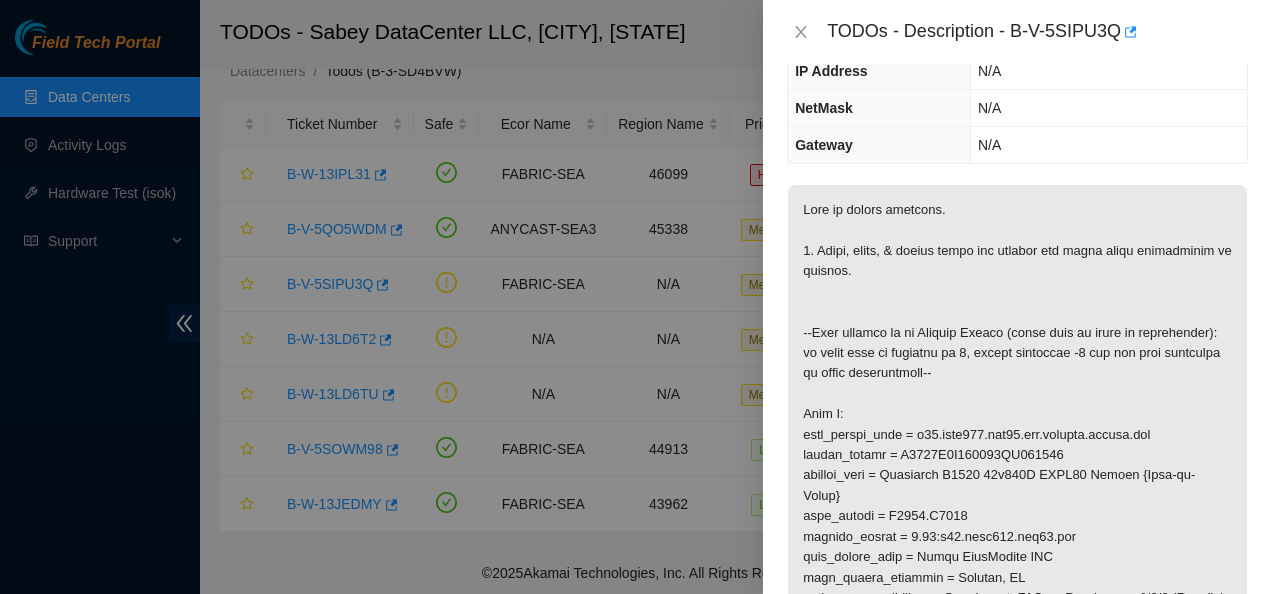 scroll, scrollTop: 185, scrollLeft: 0, axis: vertical 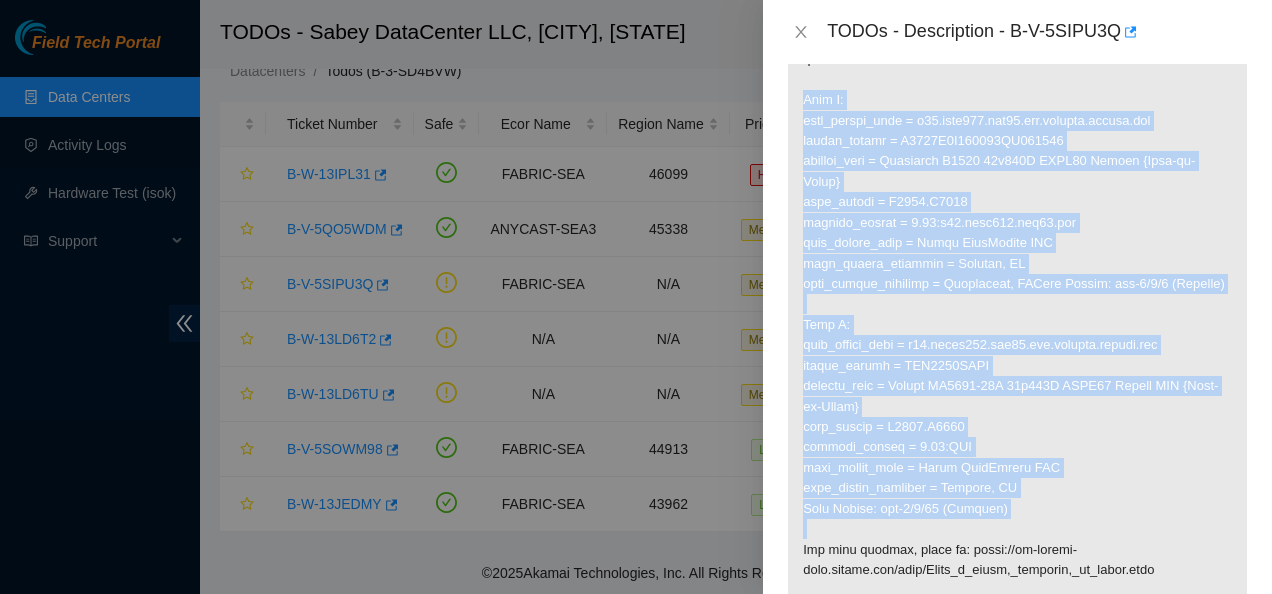 drag, startPoint x: 798, startPoint y: 409, endPoint x: 1070, endPoint y: 523, distance: 294.9237 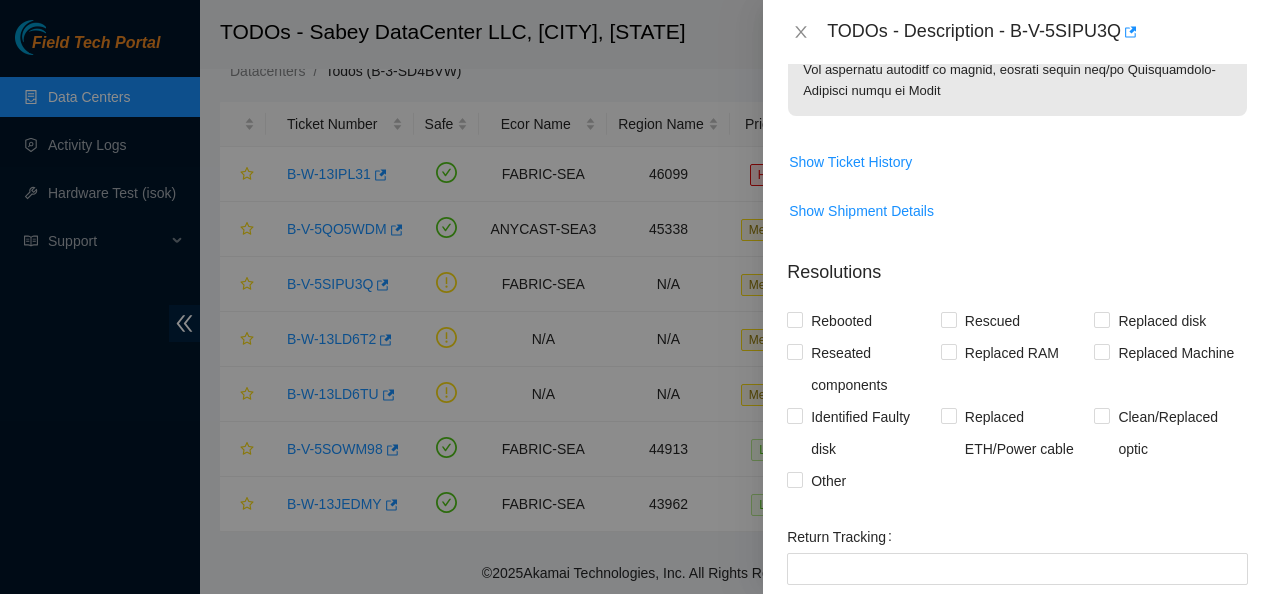 scroll, scrollTop: 1522, scrollLeft: 0, axis: vertical 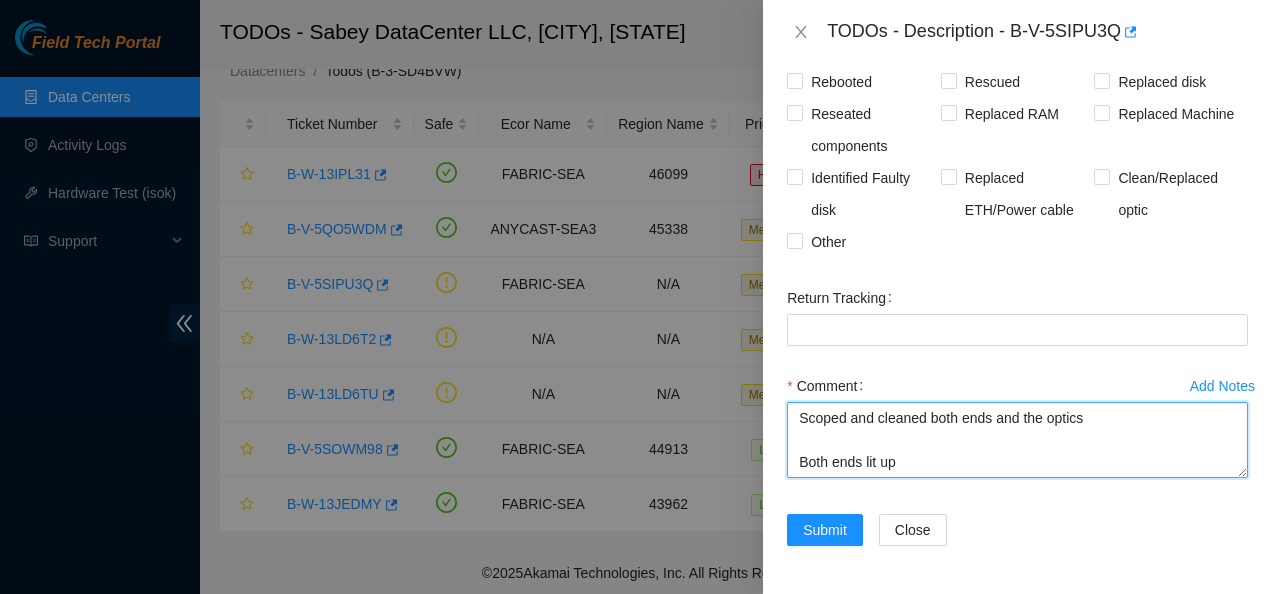 click on "Scoped and cleaned both ends and the optics
Both ends lit up" at bounding box center (1017, 440) 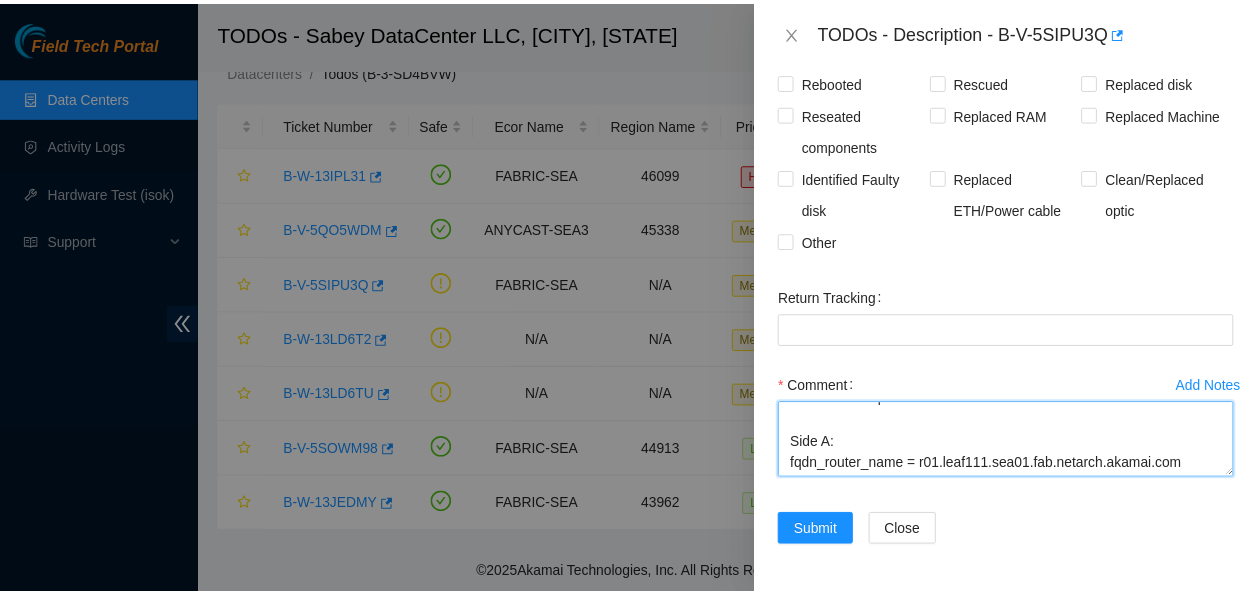 scroll, scrollTop: 0, scrollLeft: 0, axis: both 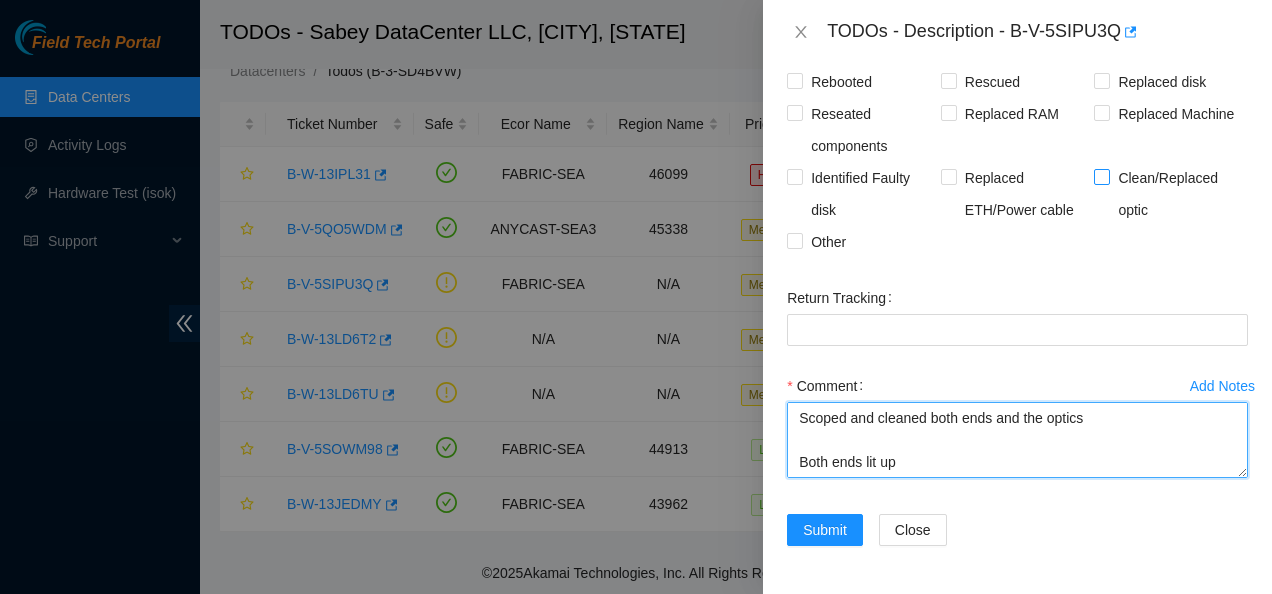 type on "Scoped and cleaned both ends and the optics
Both ends lit up
Side A:
fqdn_router_name = r01.leaf111.sea01.fab.netarch.akamai.com
serial_number = R3250B2F123825AK200740
product_name = Celestica D6040 64x100G QSFP28 Switch {Rear-to-Front}
rack_number = S4203.R0116
machine_number = 0.09:r01.leaf111.sea01.fab
data_center_name = Sabey DataCenter LLC
data_center_location = Tukwila, [STATE]
data_center_location = Piscataway, [STATE]Port Number: eth-1/1/9 (Destiny)
Side Z:
fqdn_router_name = r09.spine101.sea01.fab.netarch.akamai.com
serial_number = AAA2127AACV
product_name = Accton AS7816-64X 64x100G QSFP28 Switch BAT {Rear-to-Front}
rack_number = S4203.R0218
machine_number = 0.05:RTR
data_center_name = Sabey DataCenter LLC
data_center_location = Tukwila, [STATE]
Port Number: eth-1/1/24 (Destiny)" 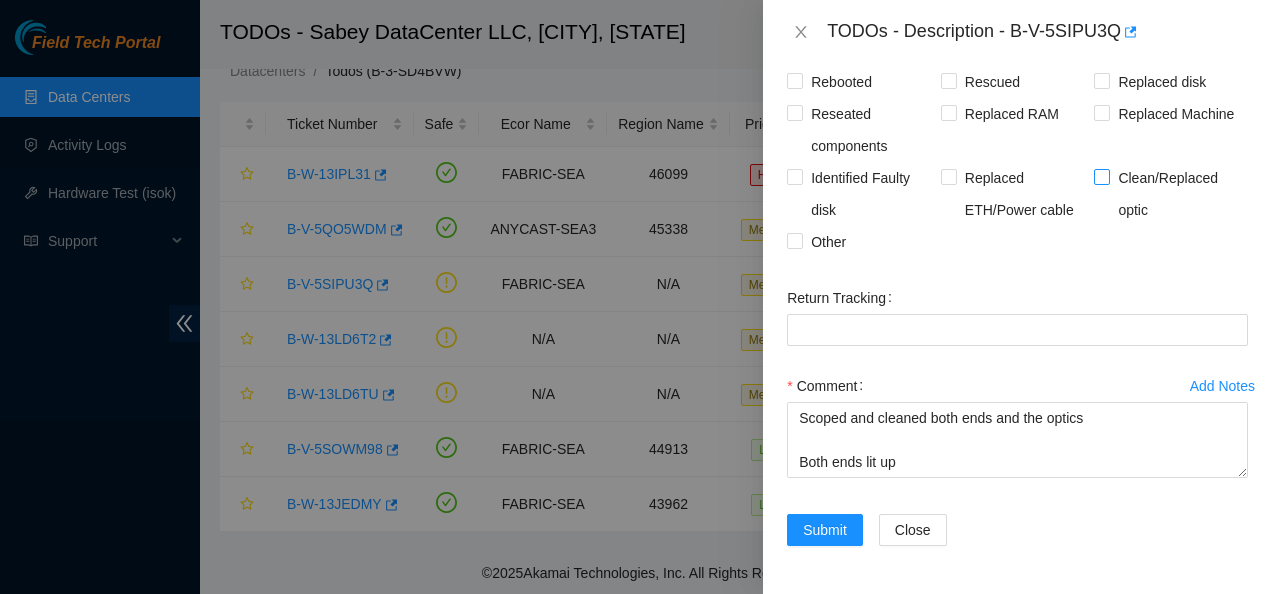 click on "Clean/Replaced optic" at bounding box center (1101, 176) 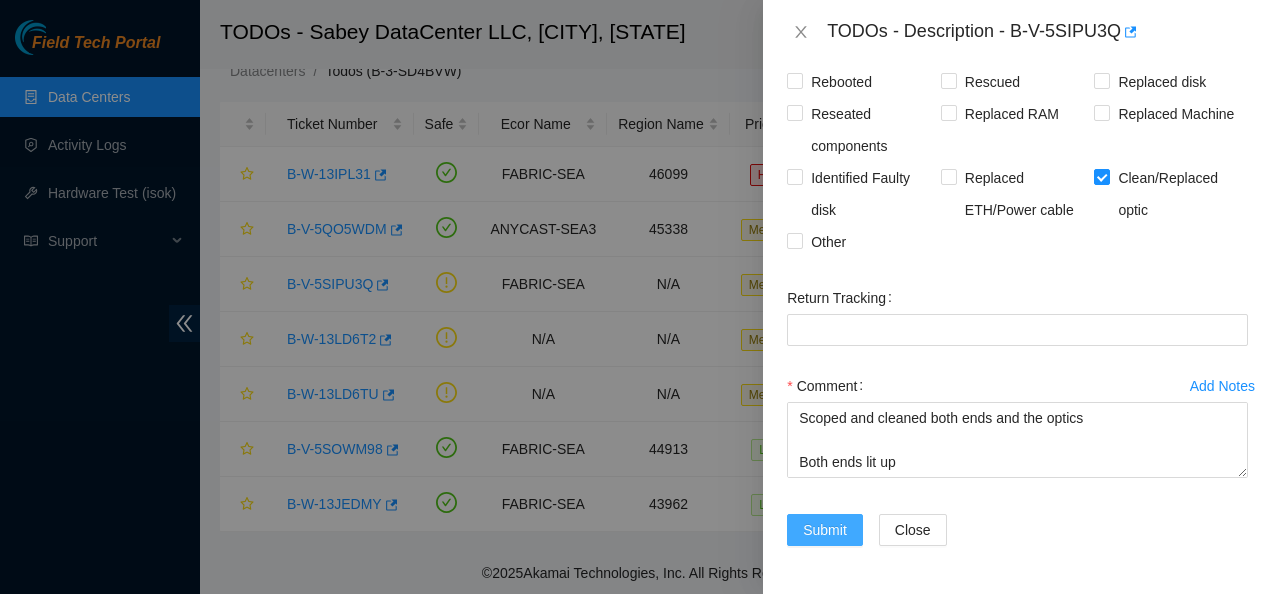 click on "Submit" at bounding box center [825, 530] 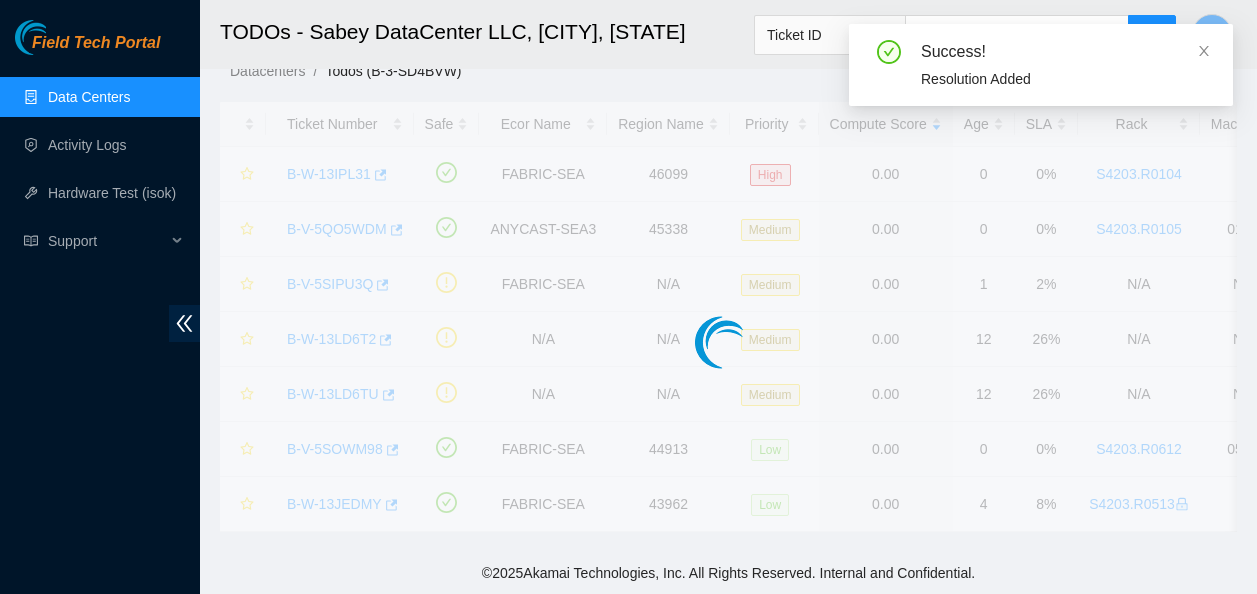 scroll, scrollTop: 652, scrollLeft: 0, axis: vertical 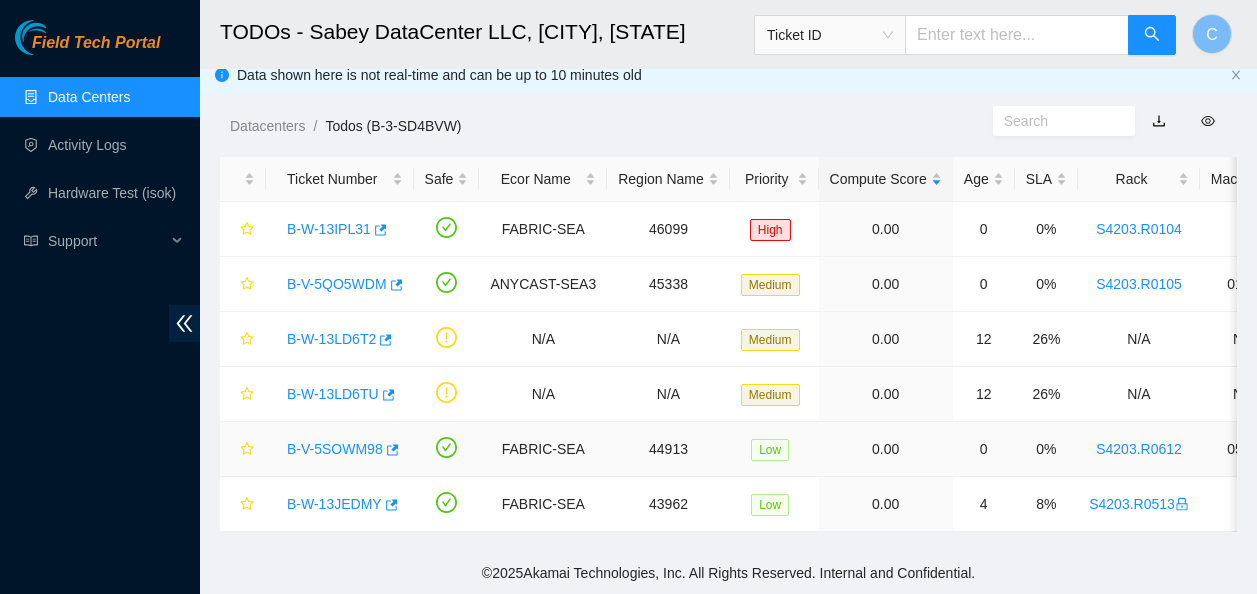 click on "B-V-5SOWM98" at bounding box center [335, 449] 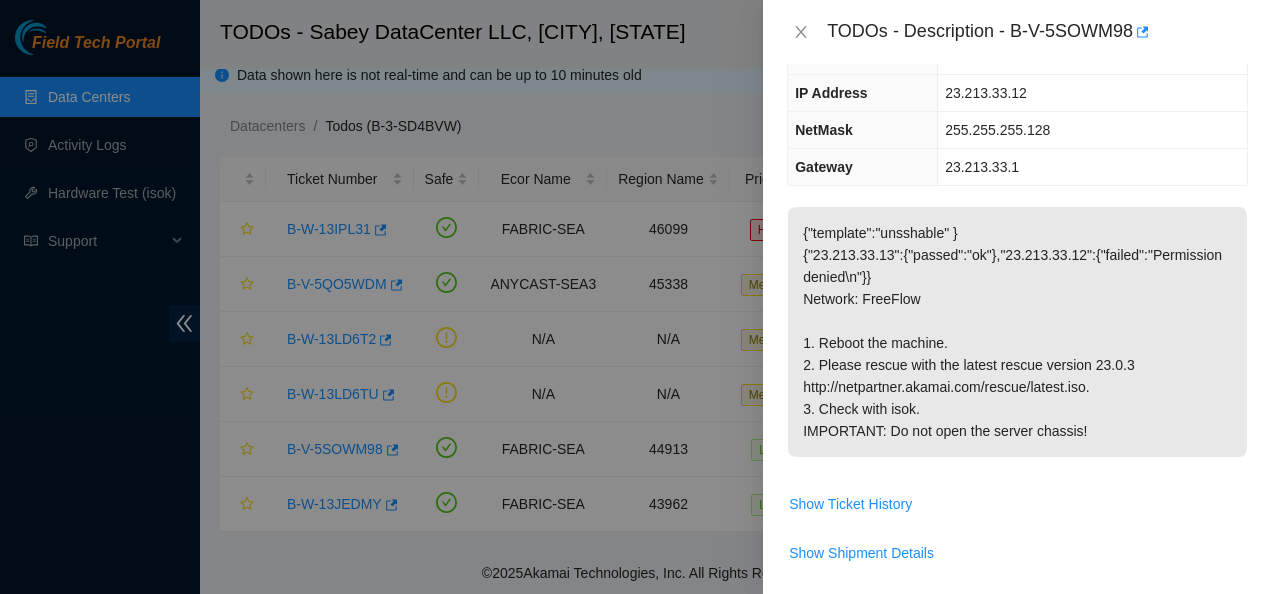 scroll, scrollTop: 0, scrollLeft: 0, axis: both 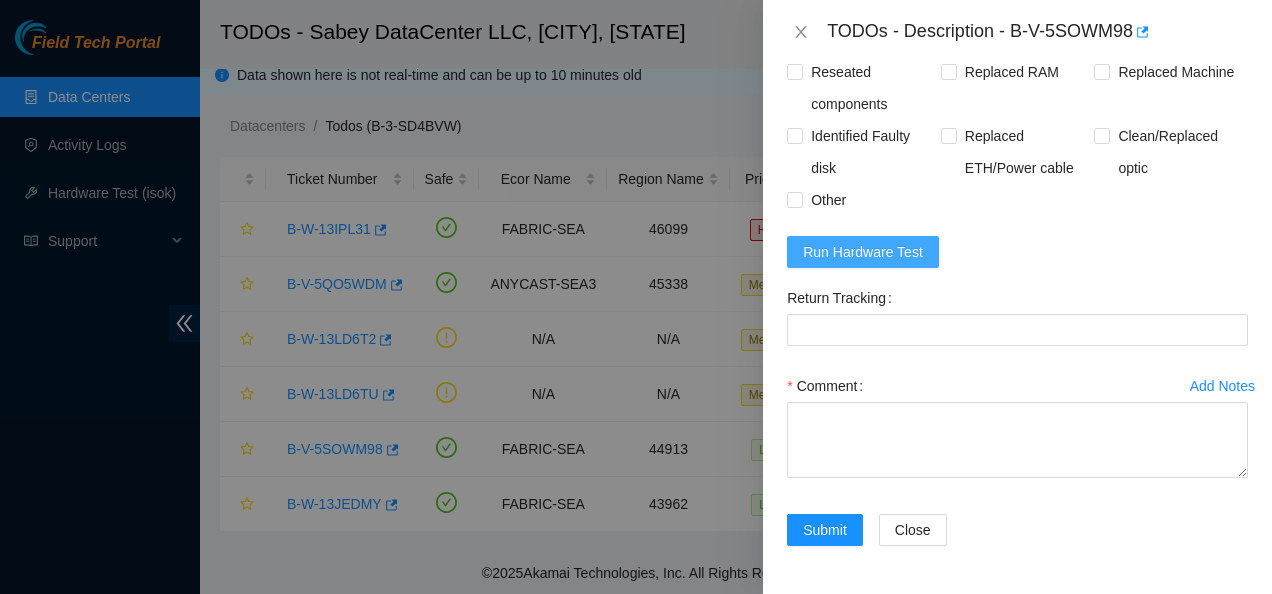 click on "Run Hardware Test" at bounding box center (863, 252) 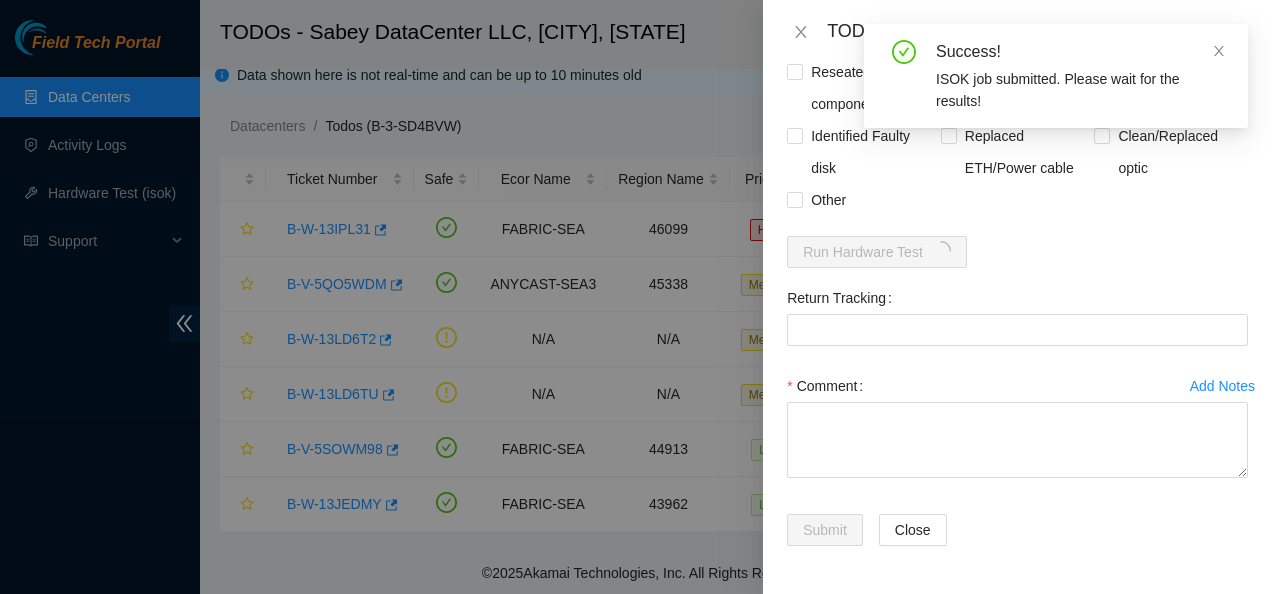 click on "Add Notes    Comment" at bounding box center (1017, 442) 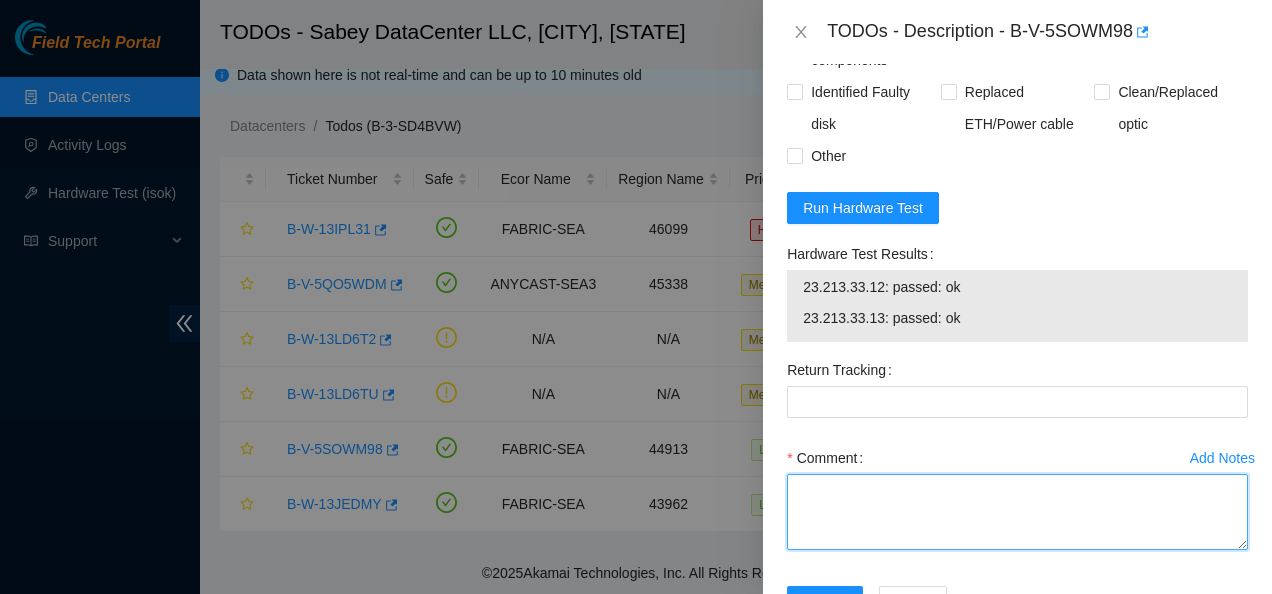 click on "Comment" at bounding box center [1017, 512] 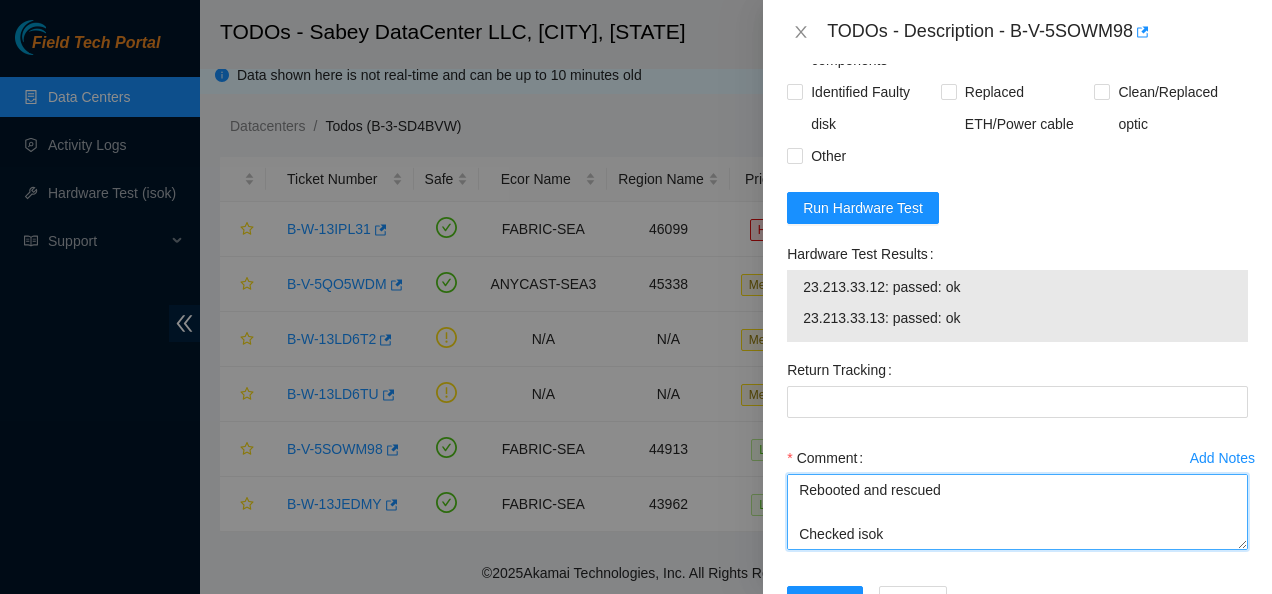 scroll, scrollTop: 82, scrollLeft: 0, axis: vertical 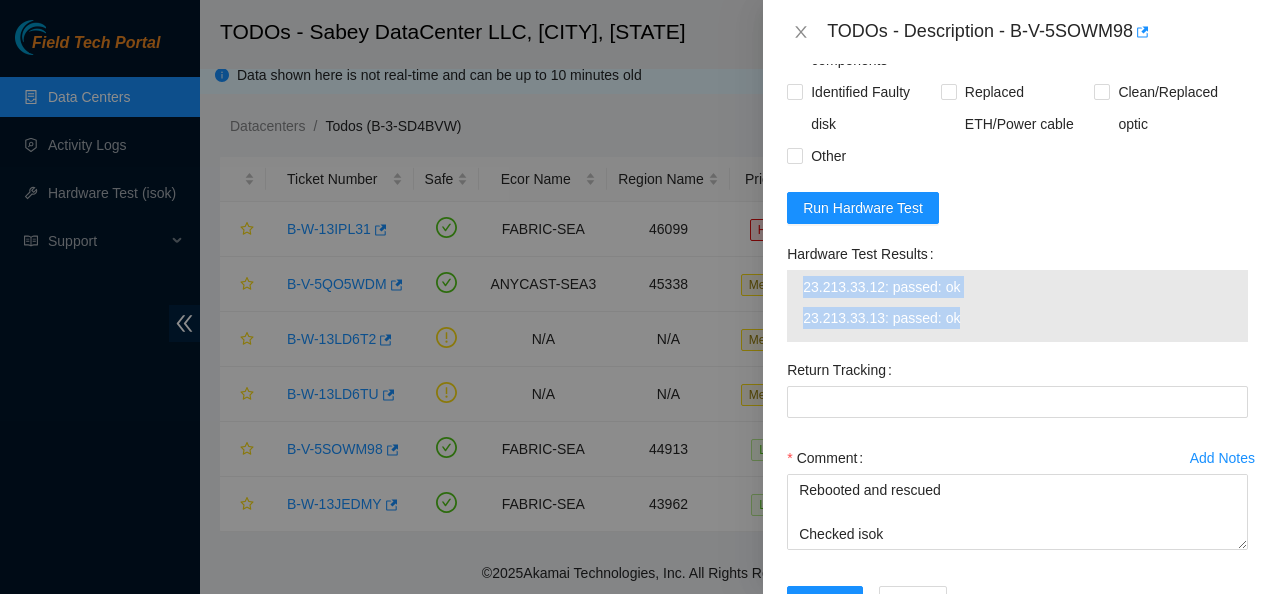 drag, startPoint x: 954, startPoint y: 362, endPoint x: 773, endPoint y: 332, distance: 183.46935 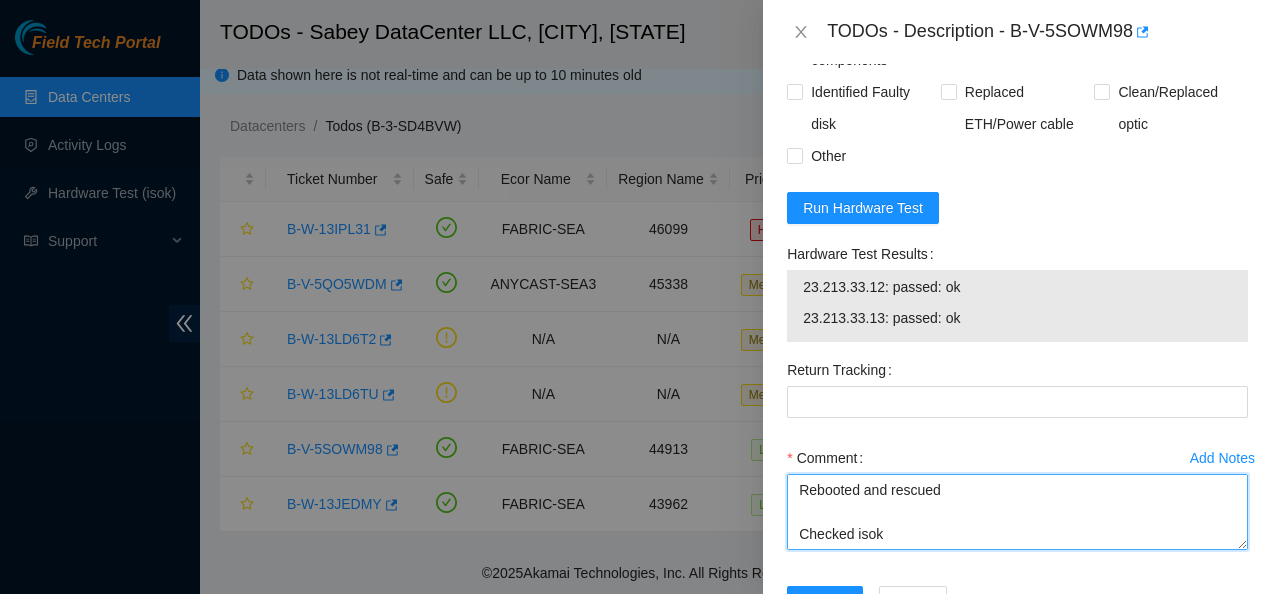 click on "Contacted Nocc to see if safe to work
Rebooted and rescued
Checked isok" at bounding box center [1017, 512] 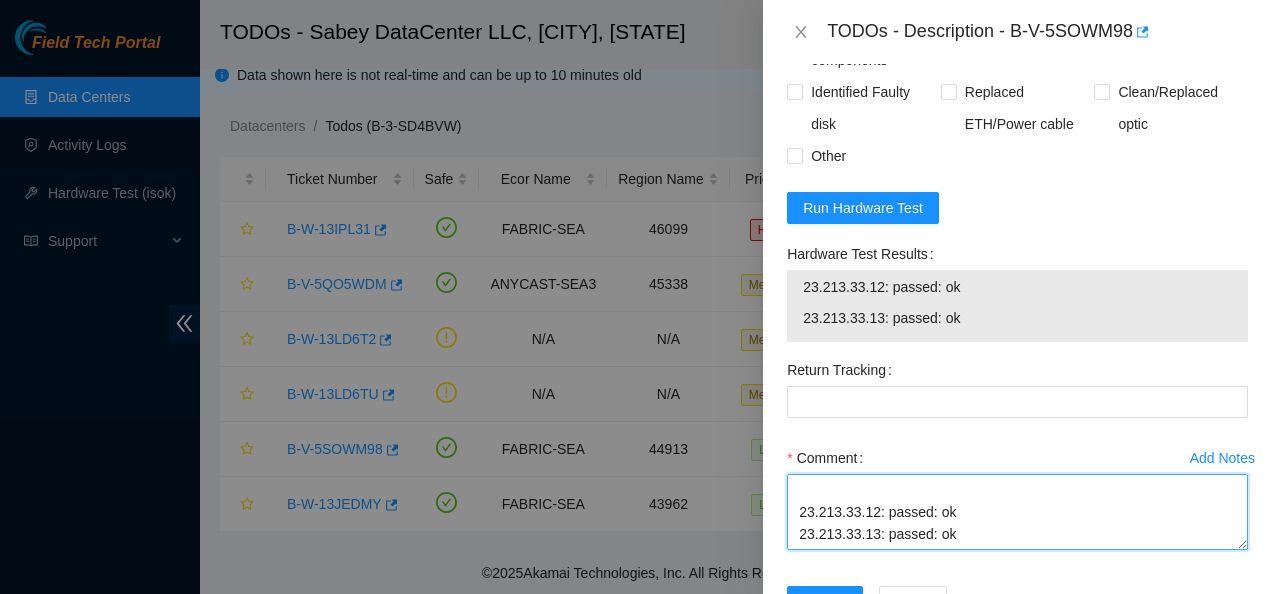 scroll, scrollTop: 132, scrollLeft: 0, axis: vertical 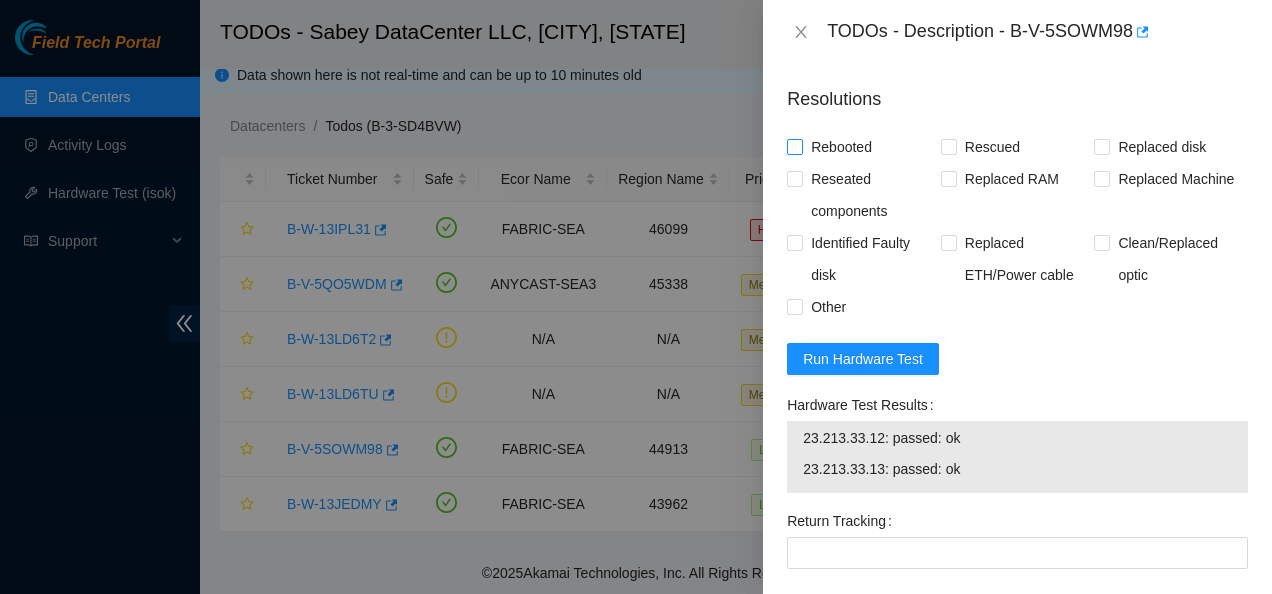 type on "Contacted Nocc to see if safe to work
Rebooted and rescued
Checked isok
23.213.33.12: passed: ok
23.213.33.13: passed: ok" 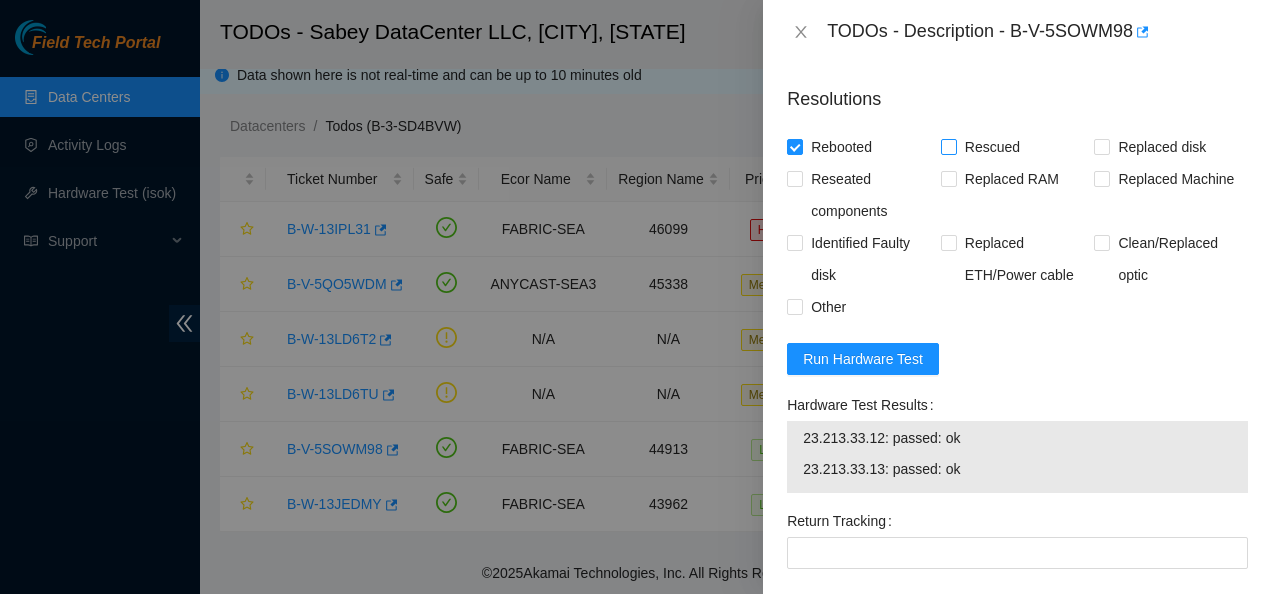click on "Rescued" at bounding box center [948, 146] 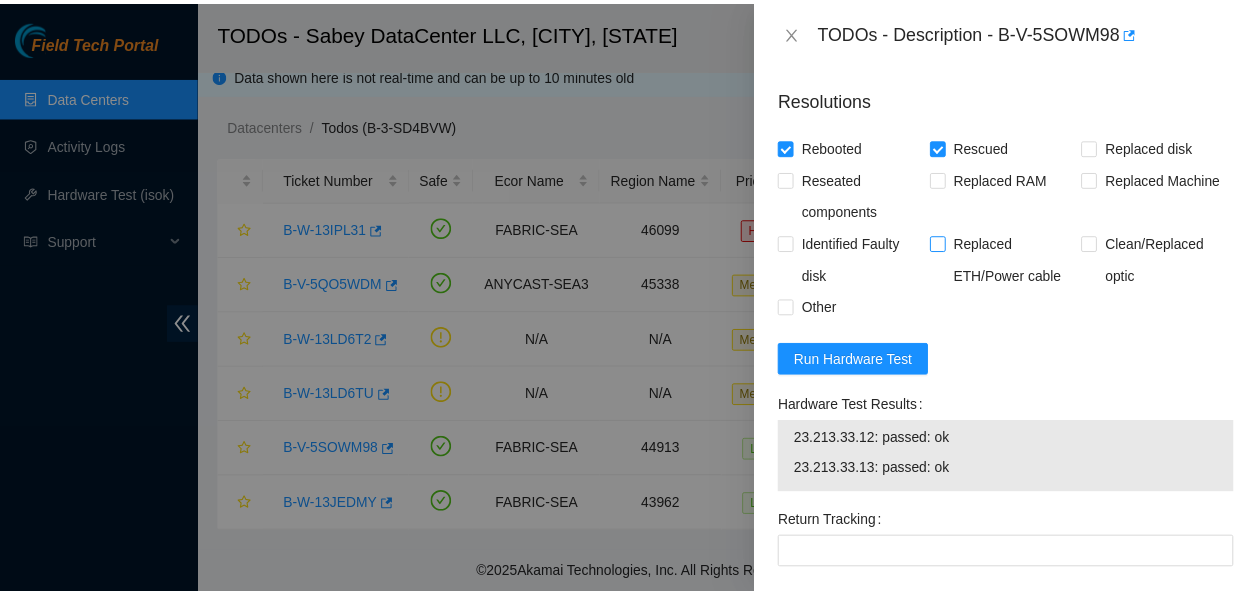 scroll, scrollTop: 981, scrollLeft: 0, axis: vertical 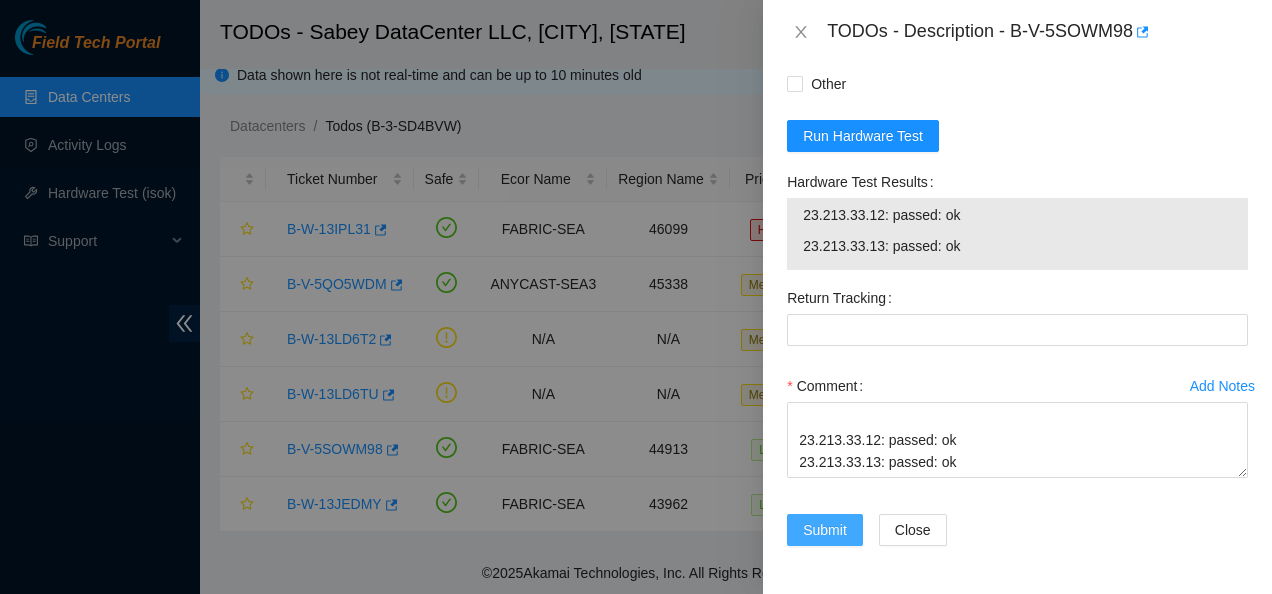 click on "Submit" at bounding box center (825, 530) 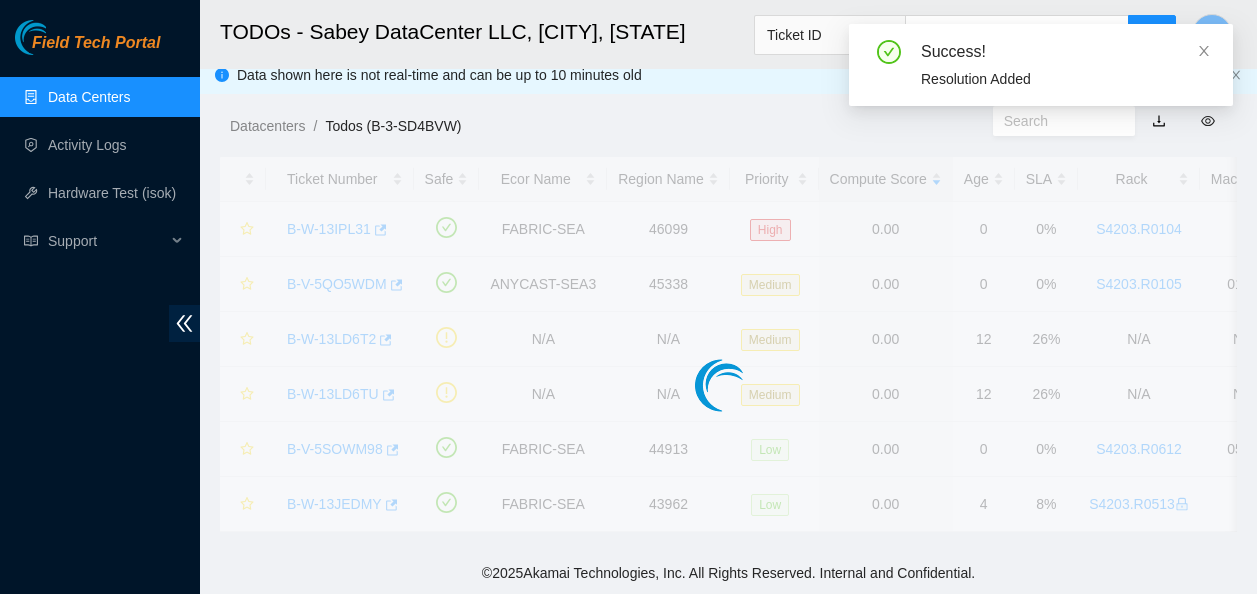 scroll, scrollTop: 652, scrollLeft: 0, axis: vertical 